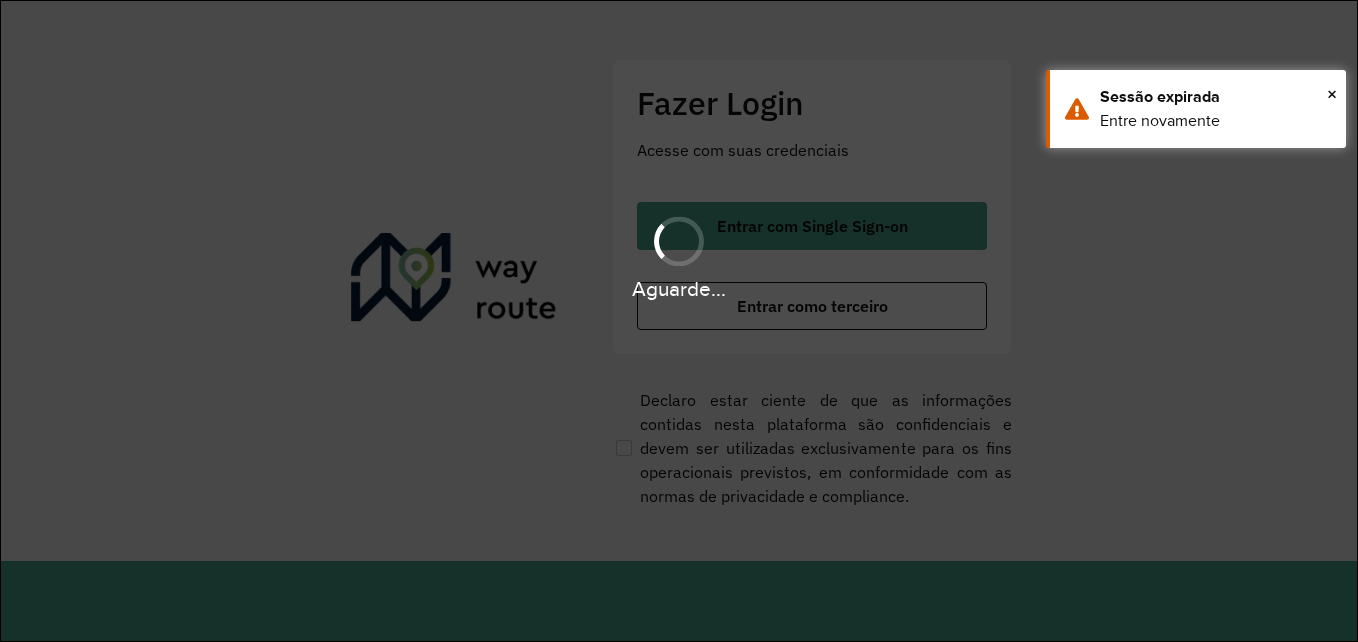 scroll, scrollTop: 0, scrollLeft: 0, axis: both 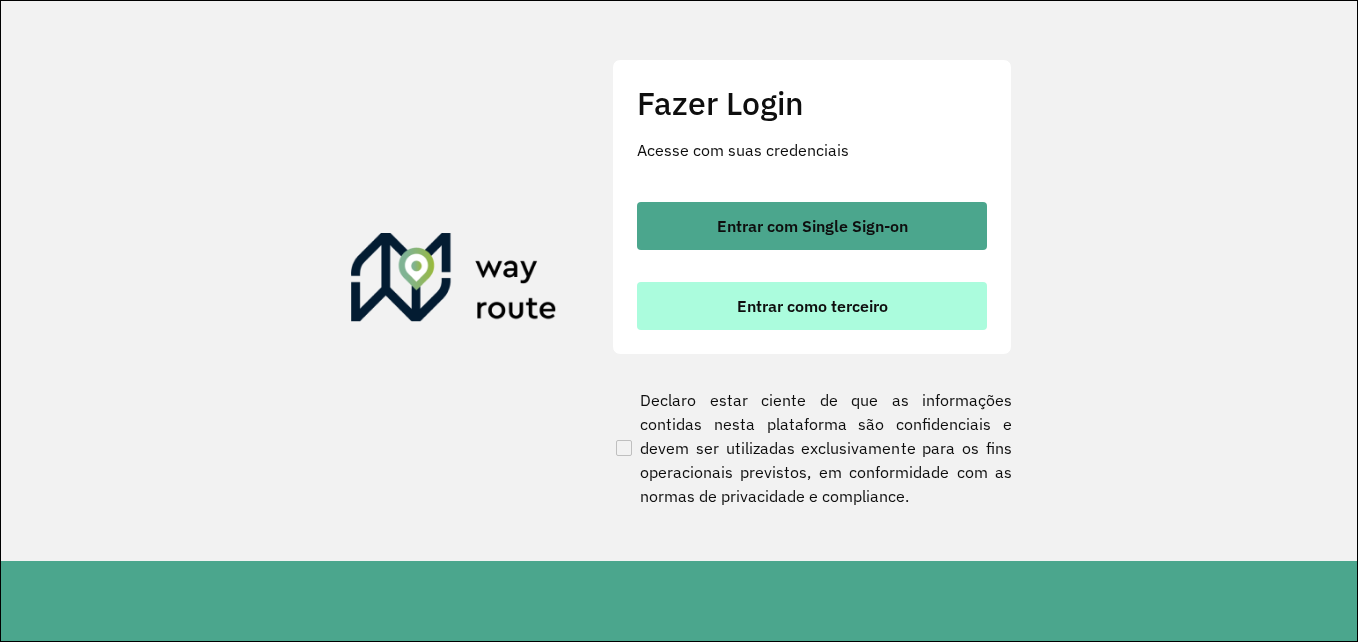 click on "Entrar como terceiro" at bounding box center (812, 306) 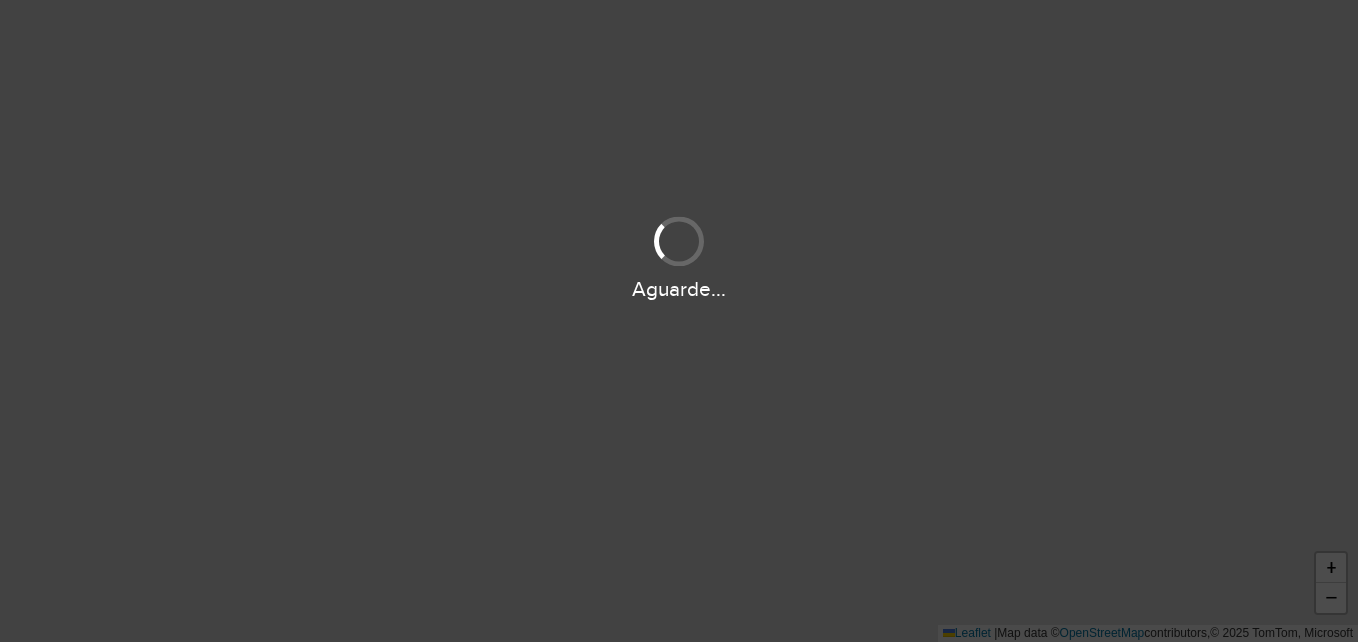 scroll, scrollTop: 0, scrollLeft: 0, axis: both 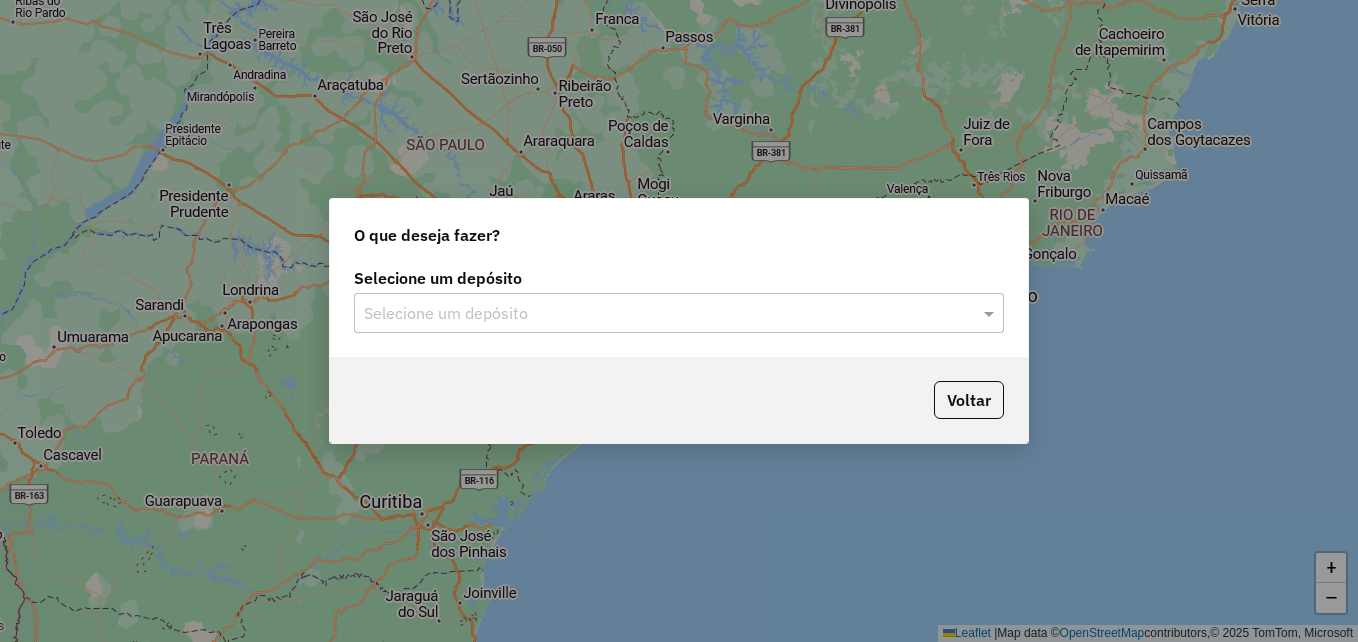 click on "Selecione um depósito Selecione um depósito" 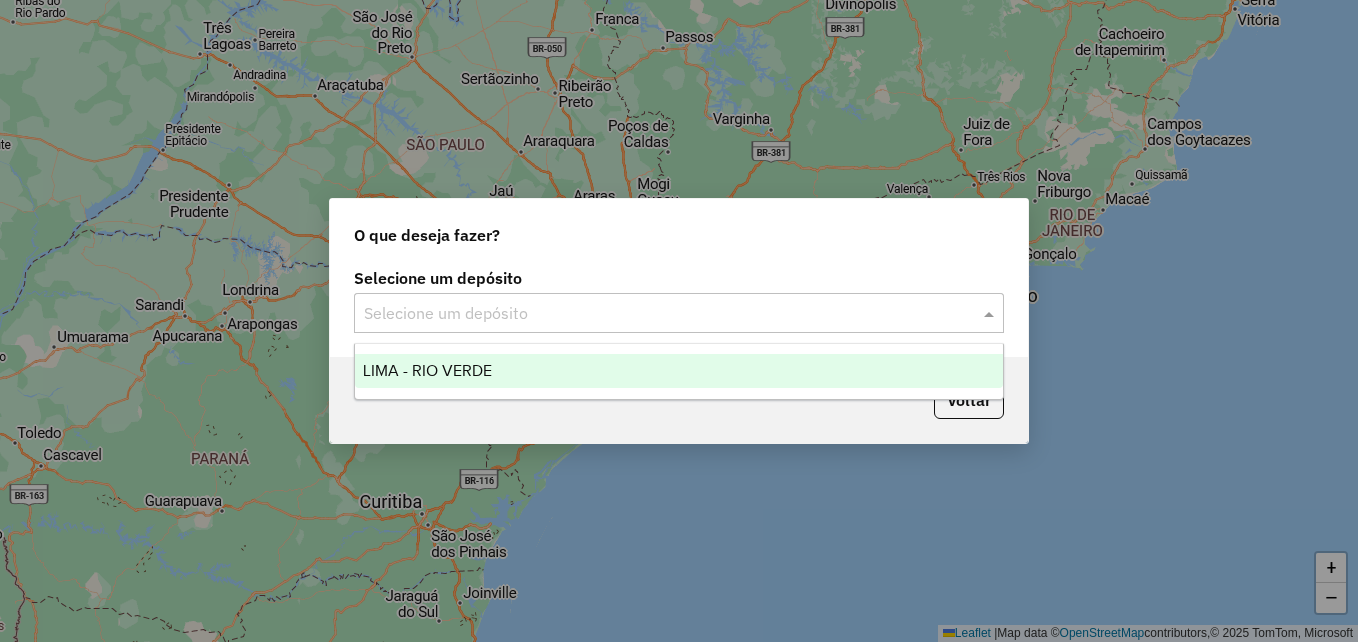 click on "LIMA - RIO VERDE" at bounding box center [427, 370] 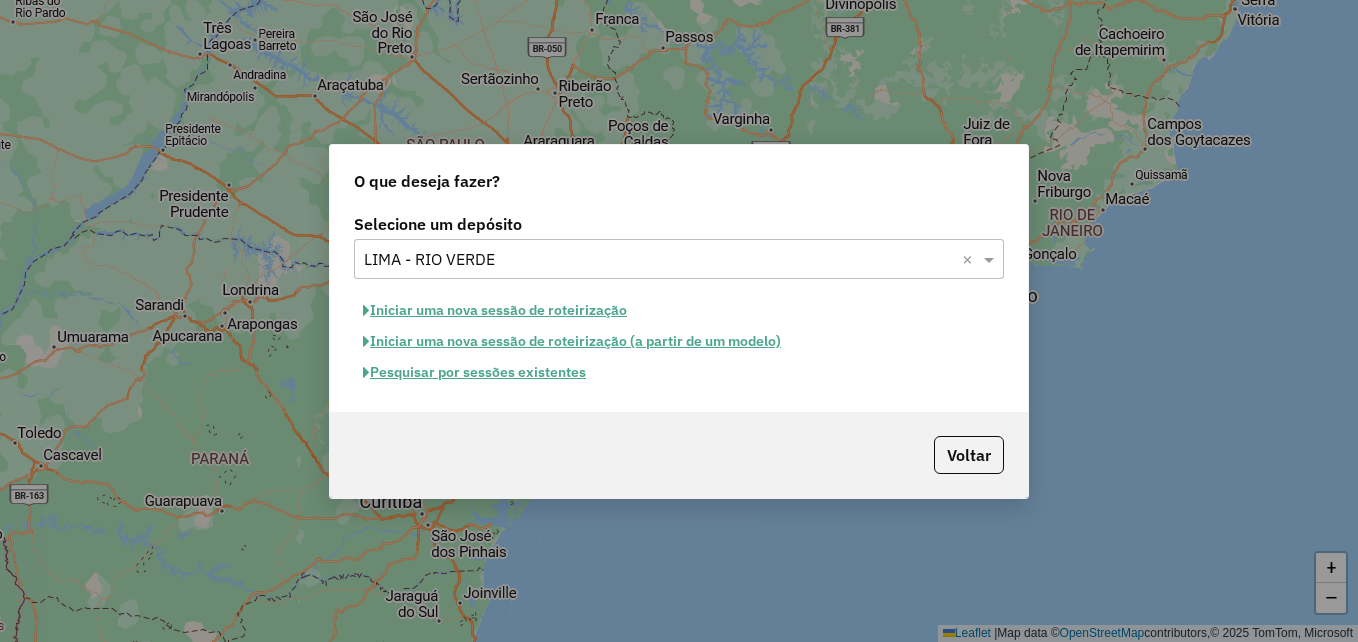click on "Pesquisar por sessões existentes" 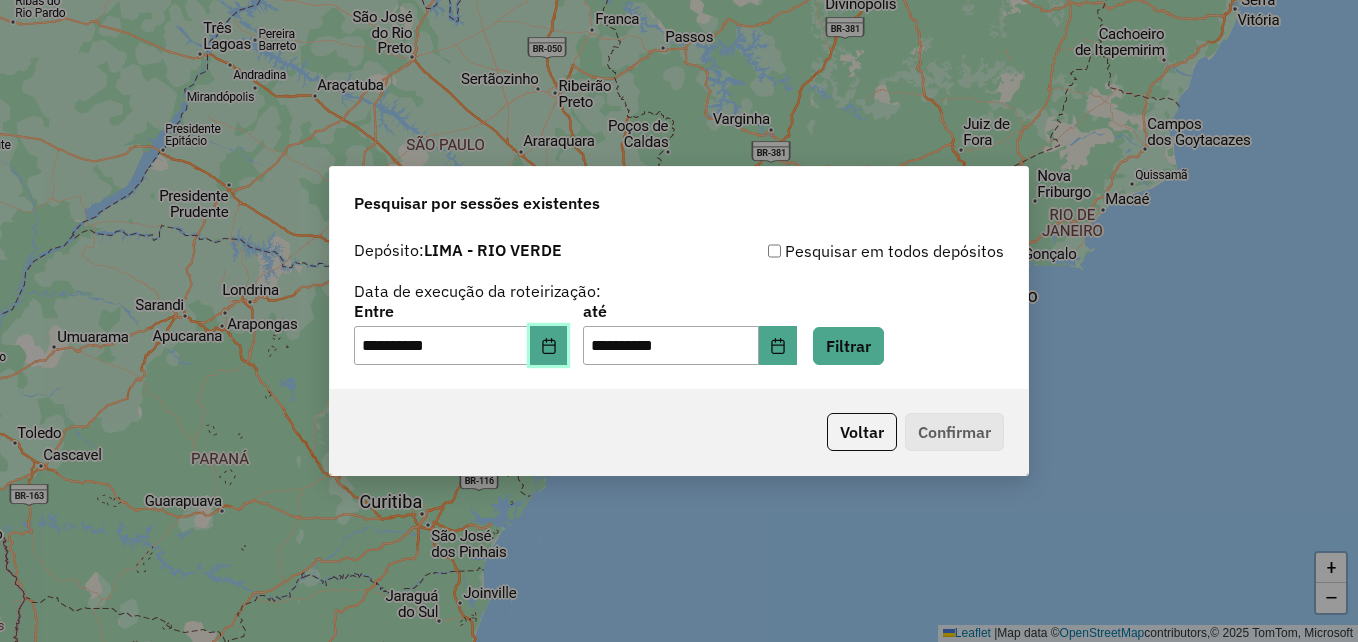 click 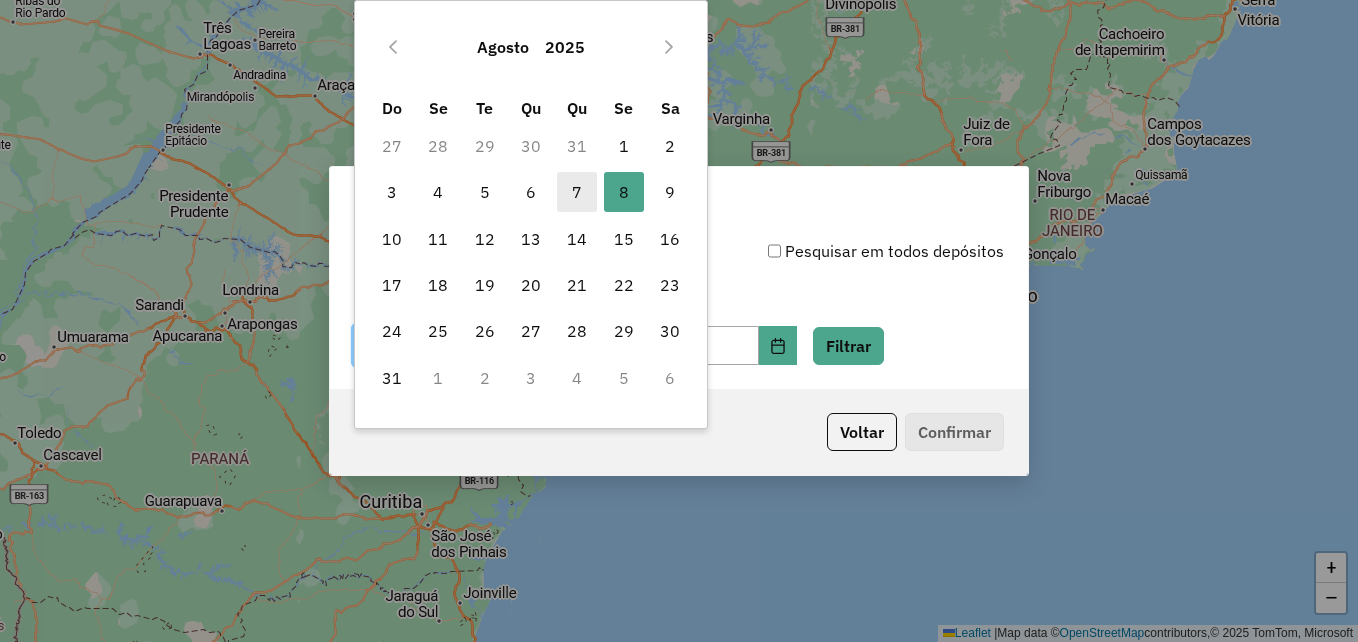 click on "7" at bounding box center [577, 192] 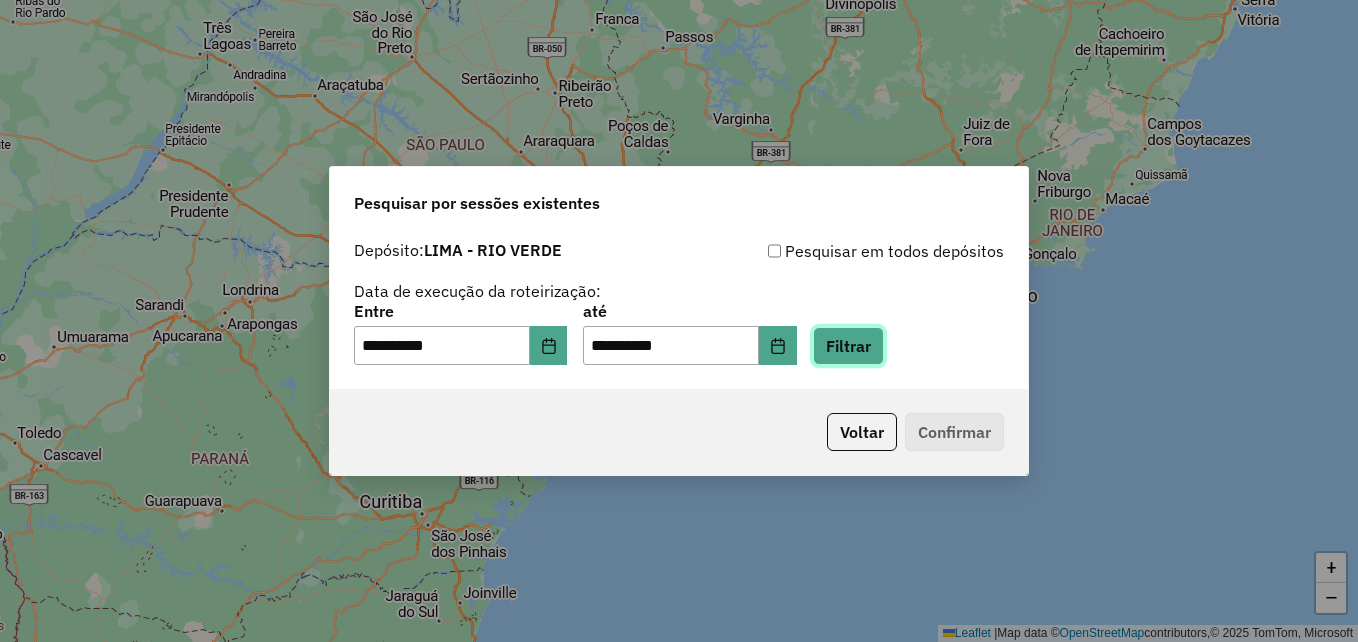 click on "Filtrar" 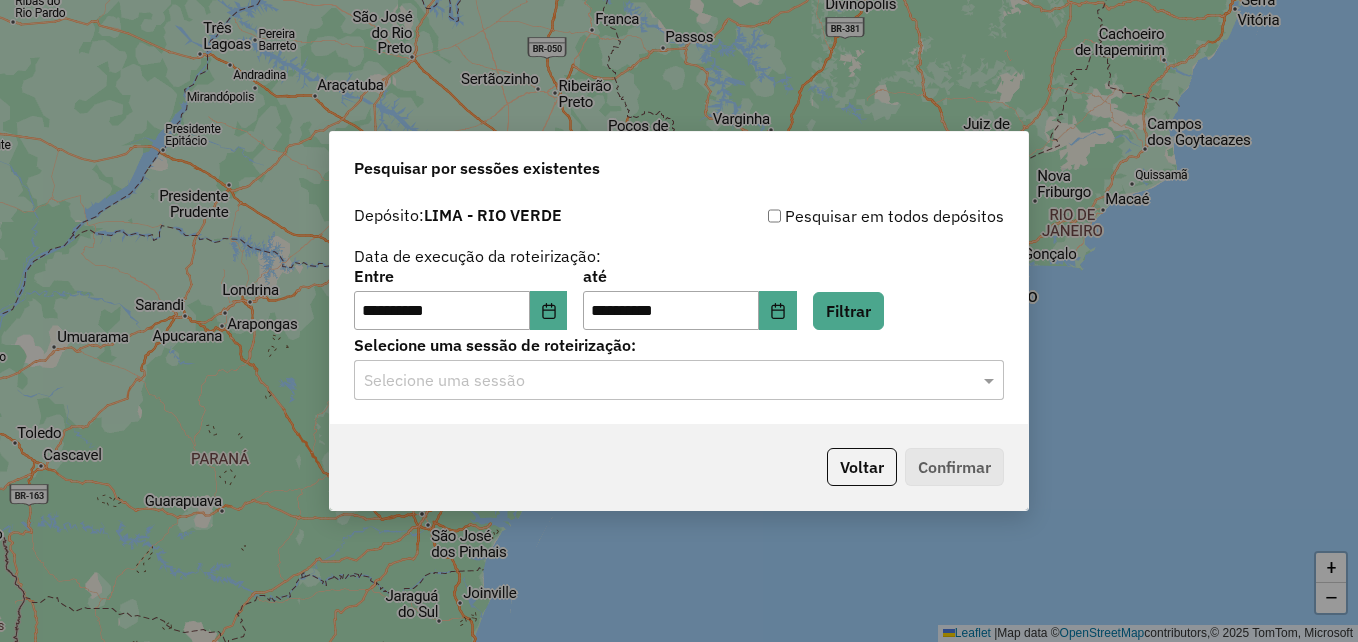 click 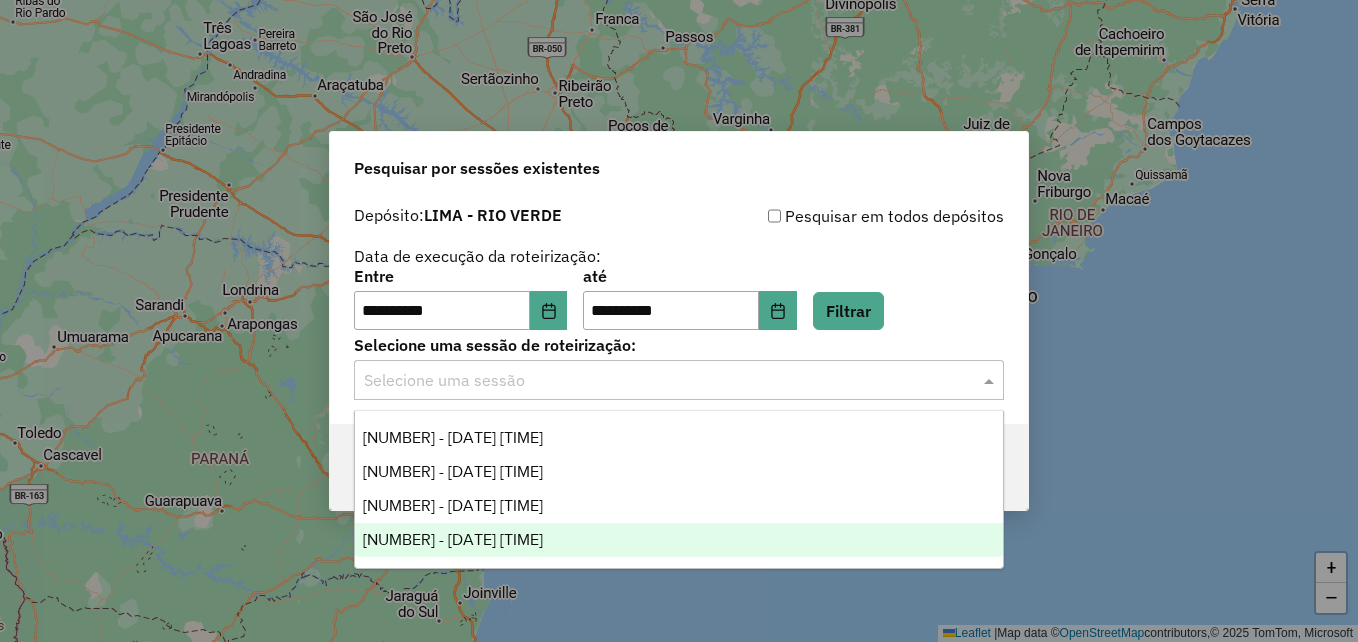 click on "976448 - 08/08/2025 17:31" at bounding box center (453, 539) 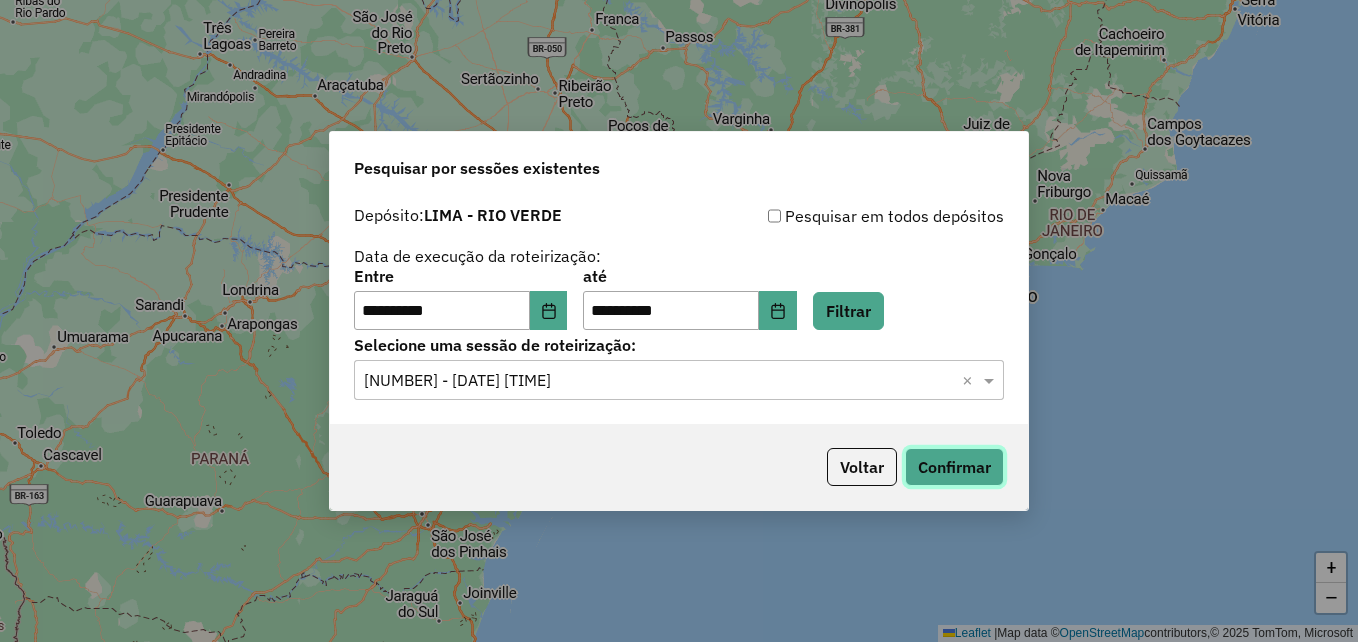 click on "Confirmar" 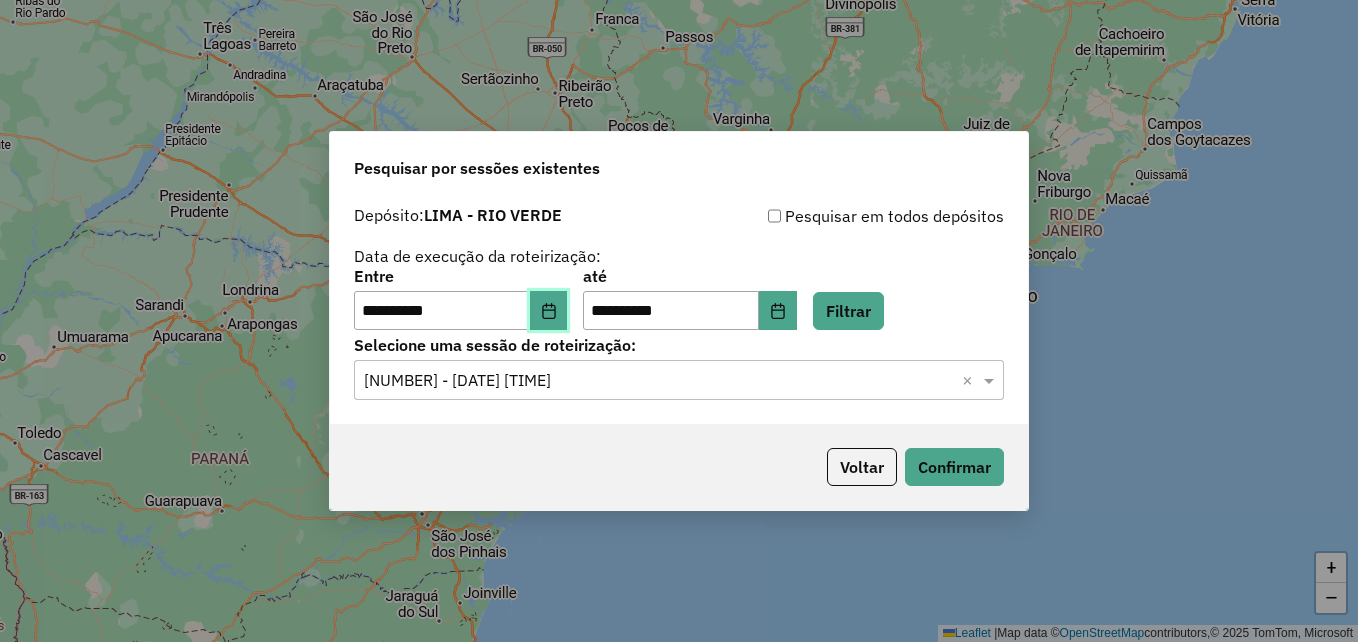 click at bounding box center (549, 311) 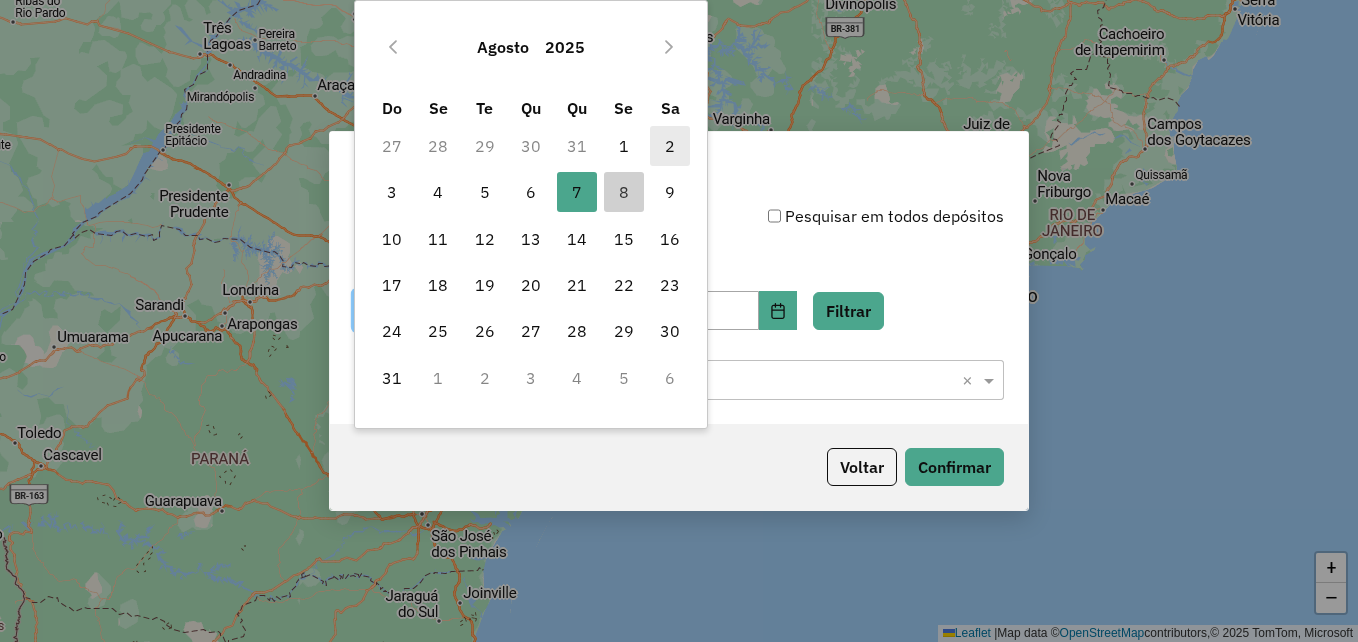 click on "2" at bounding box center (670, 146) 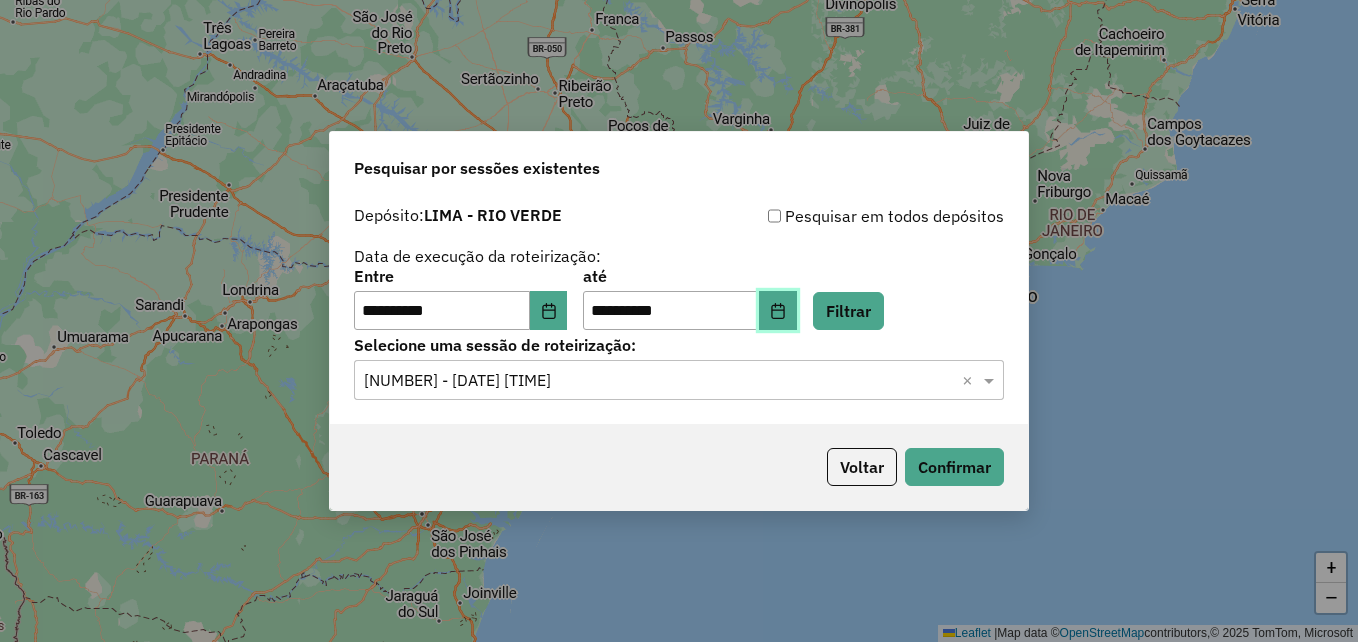 click at bounding box center (778, 311) 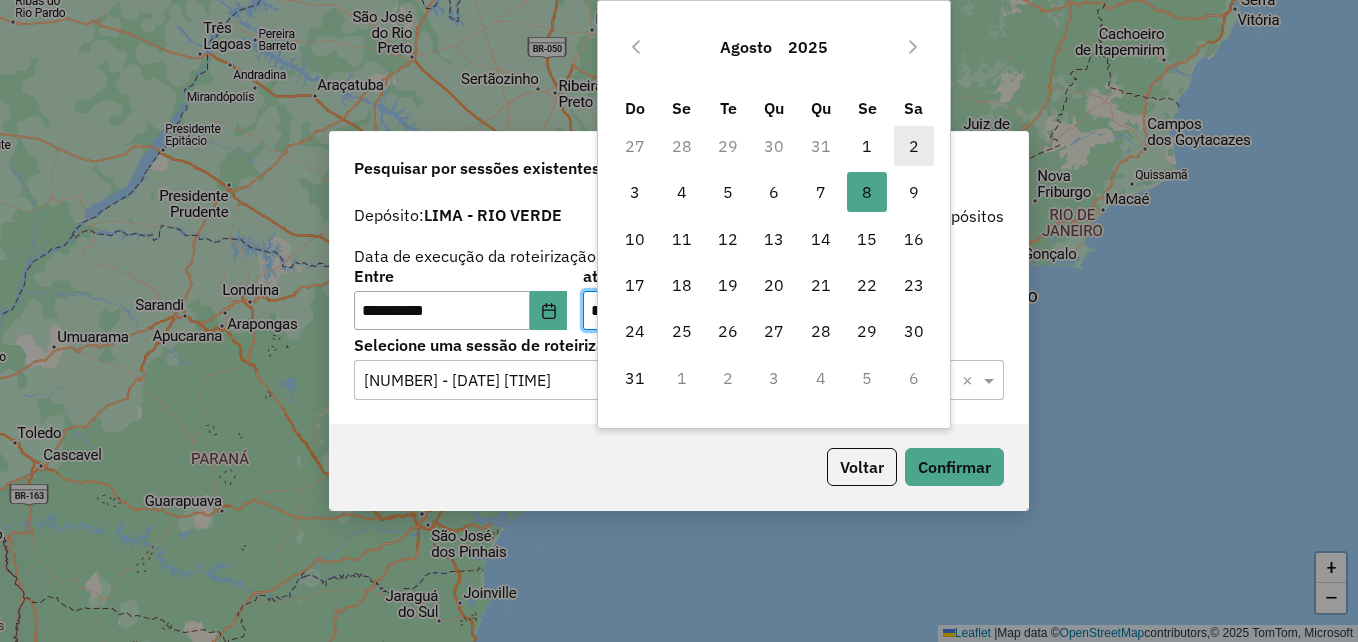 click on "2" at bounding box center [914, 146] 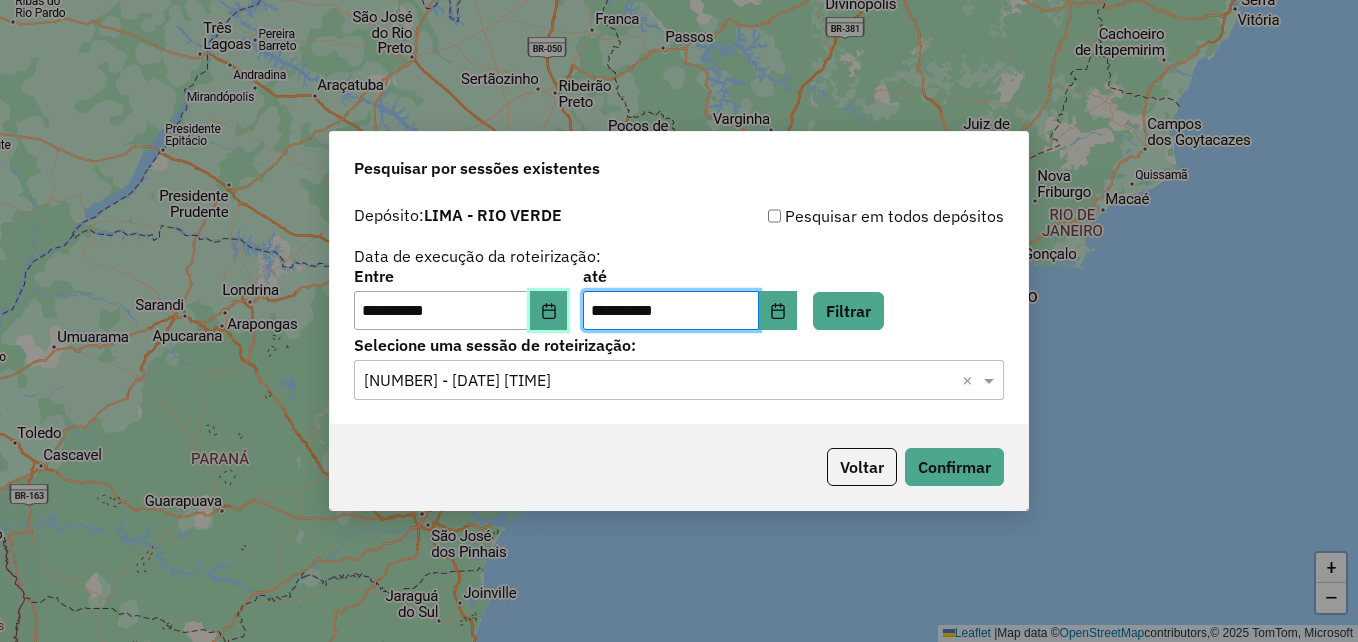 click 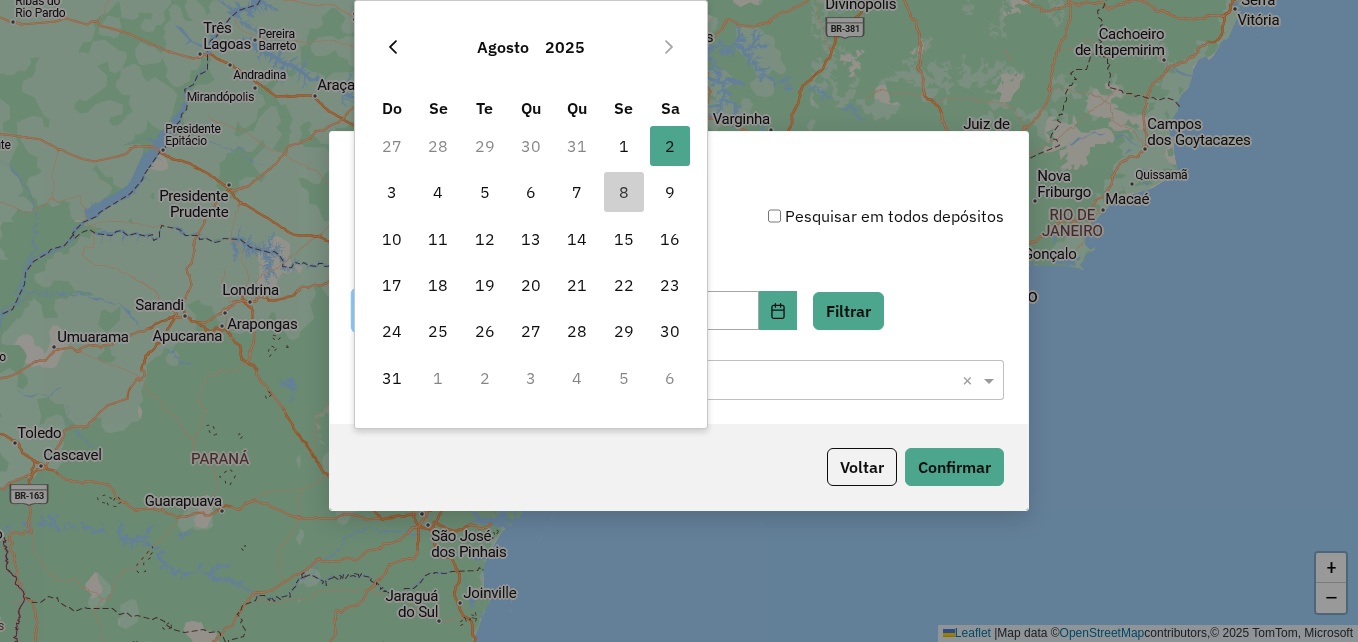 click 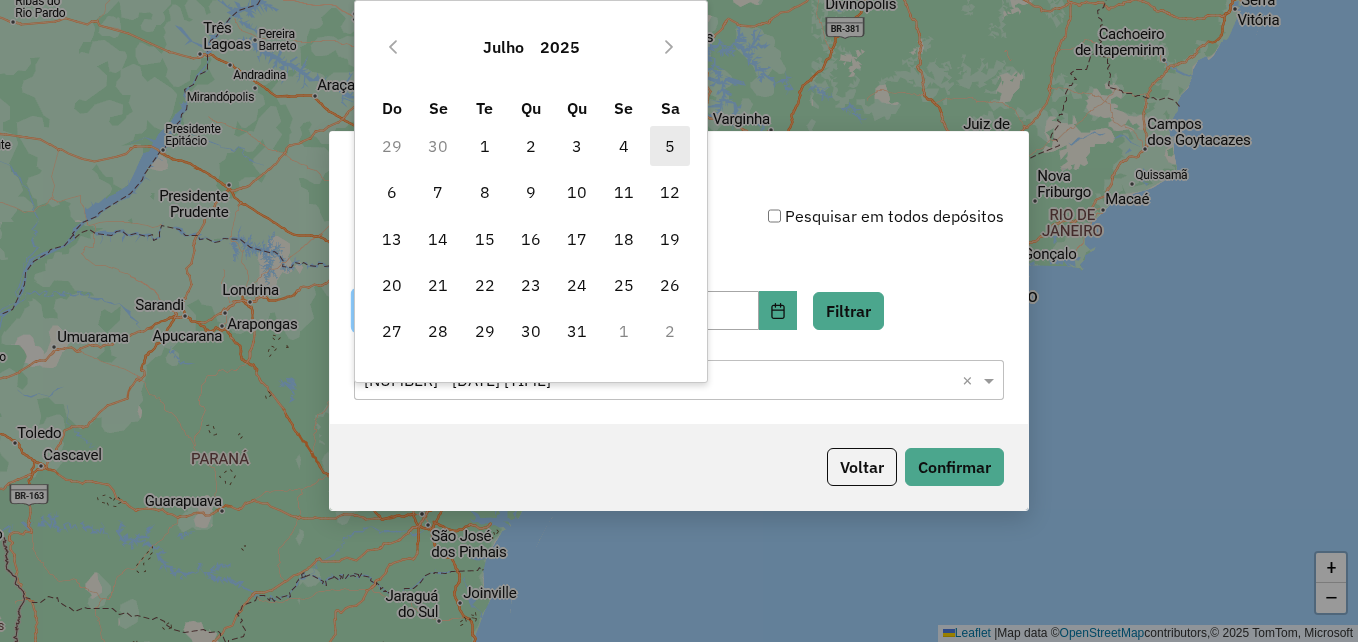 click on "5" at bounding box center (670, 146) 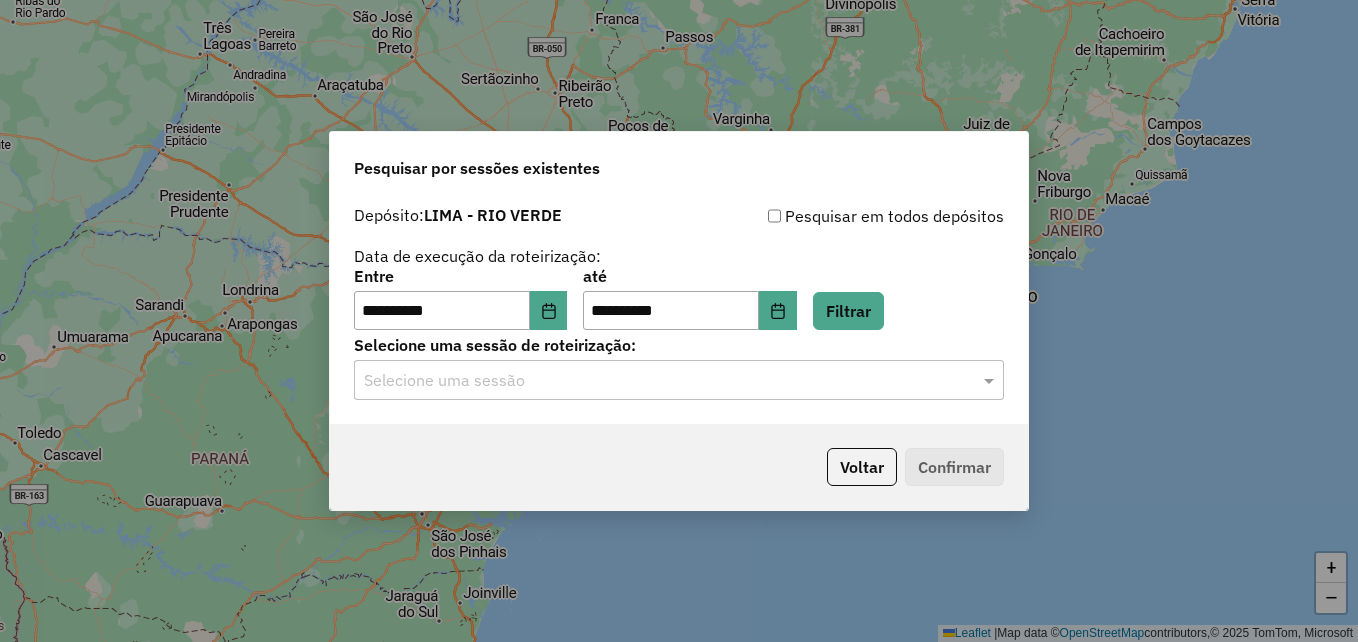 click on "Voltar   Confirmar" 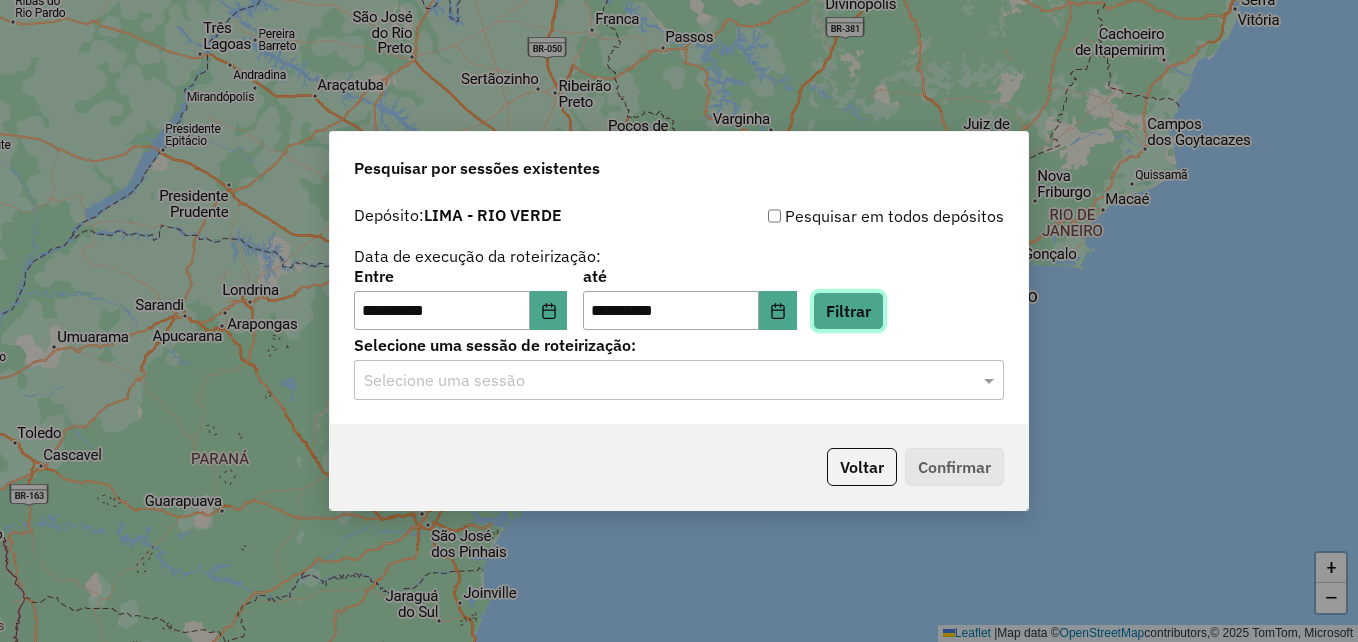 click on "Filtrar" 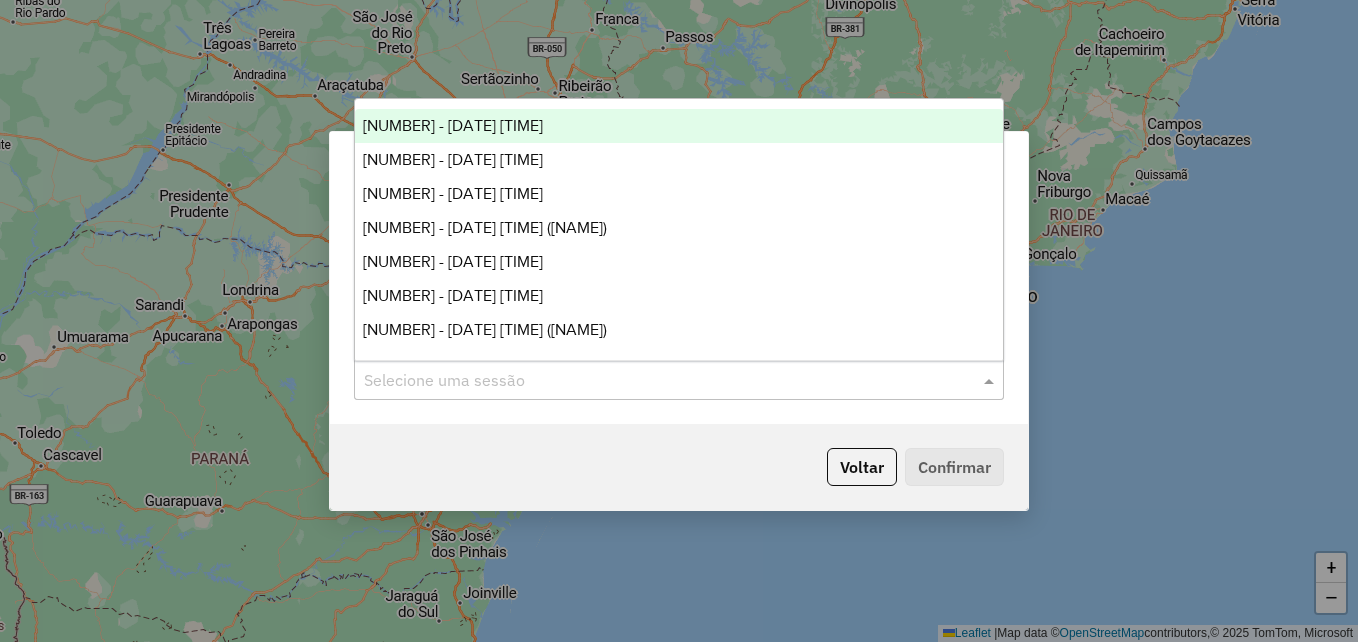 click 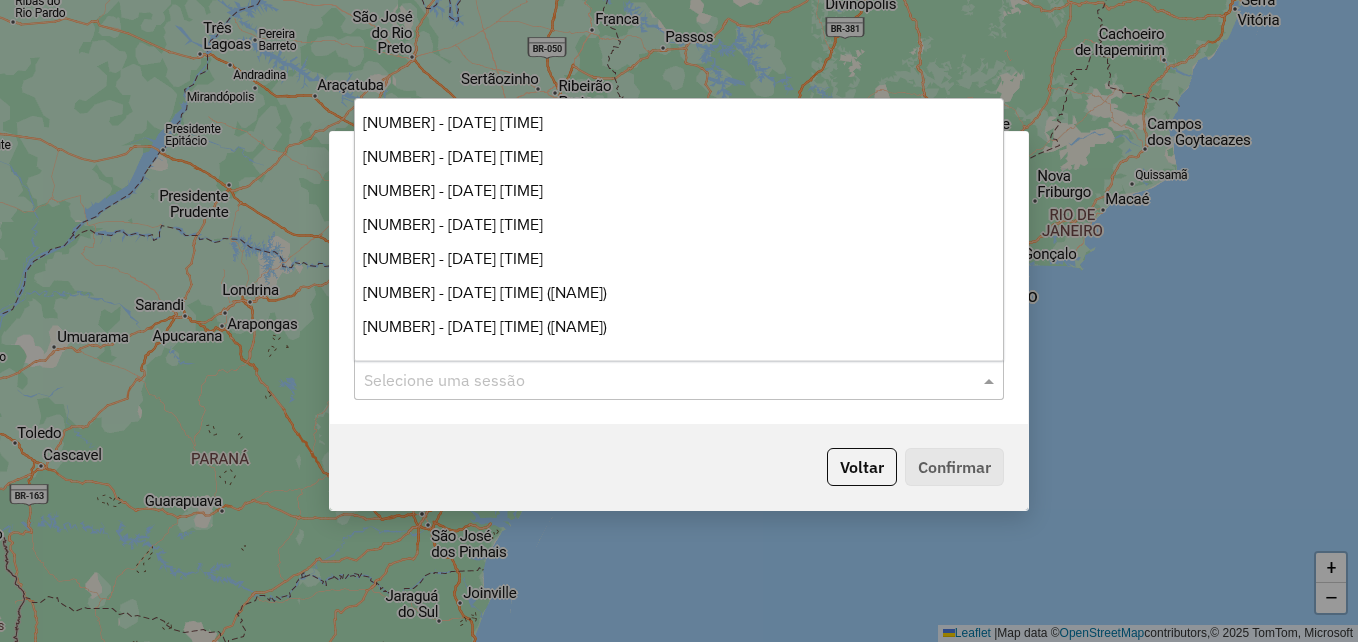 scroll, scrollTop: 920, scrollLeft: 0, axis: vertical 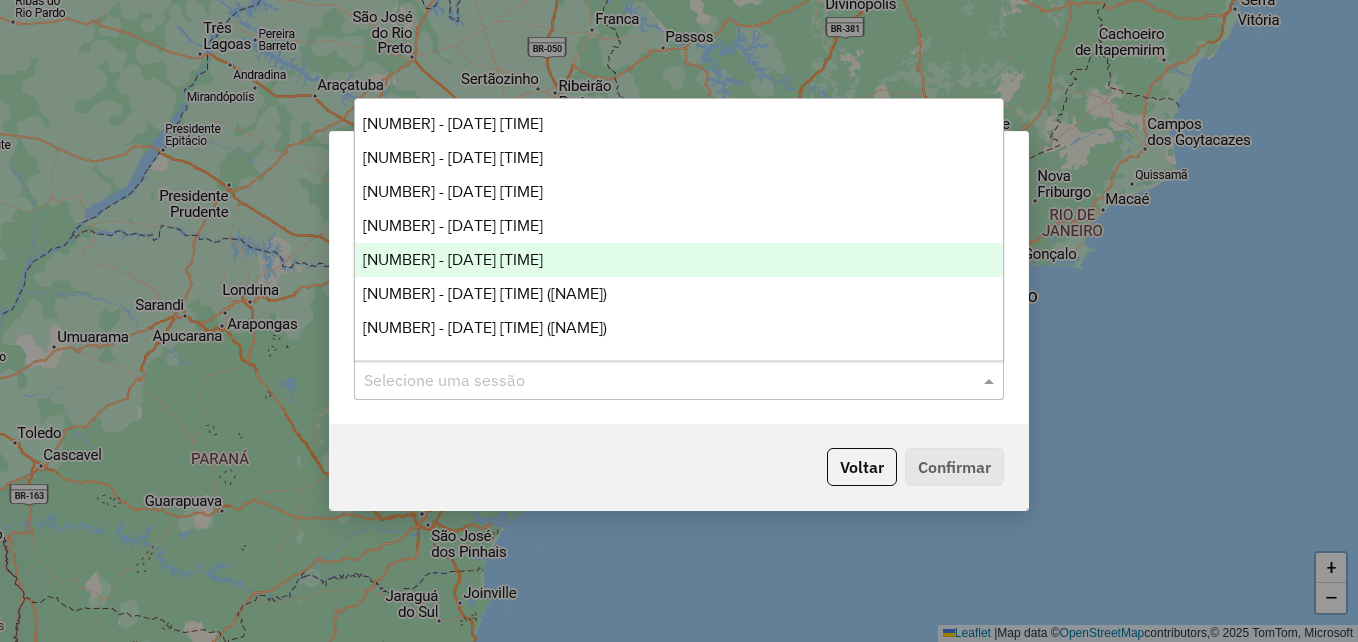 click on "971174 - 28/07/2025 14:56" at bounding box center (679, 260) 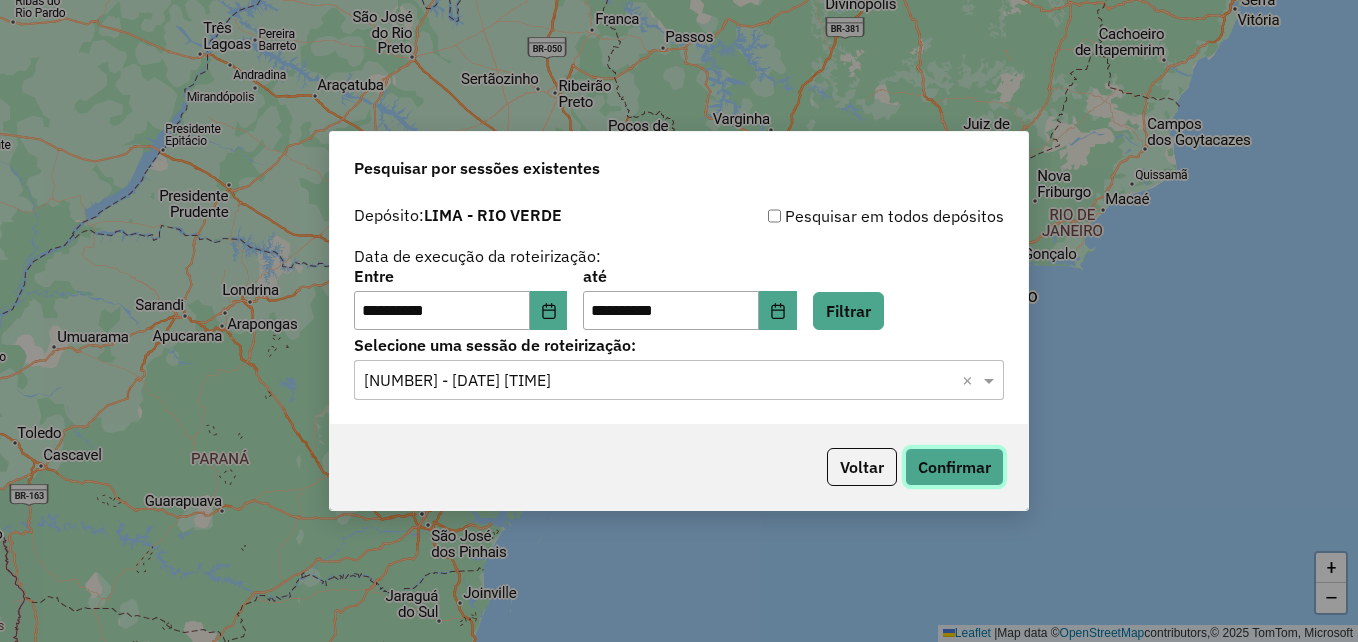 click on "Confirmar" 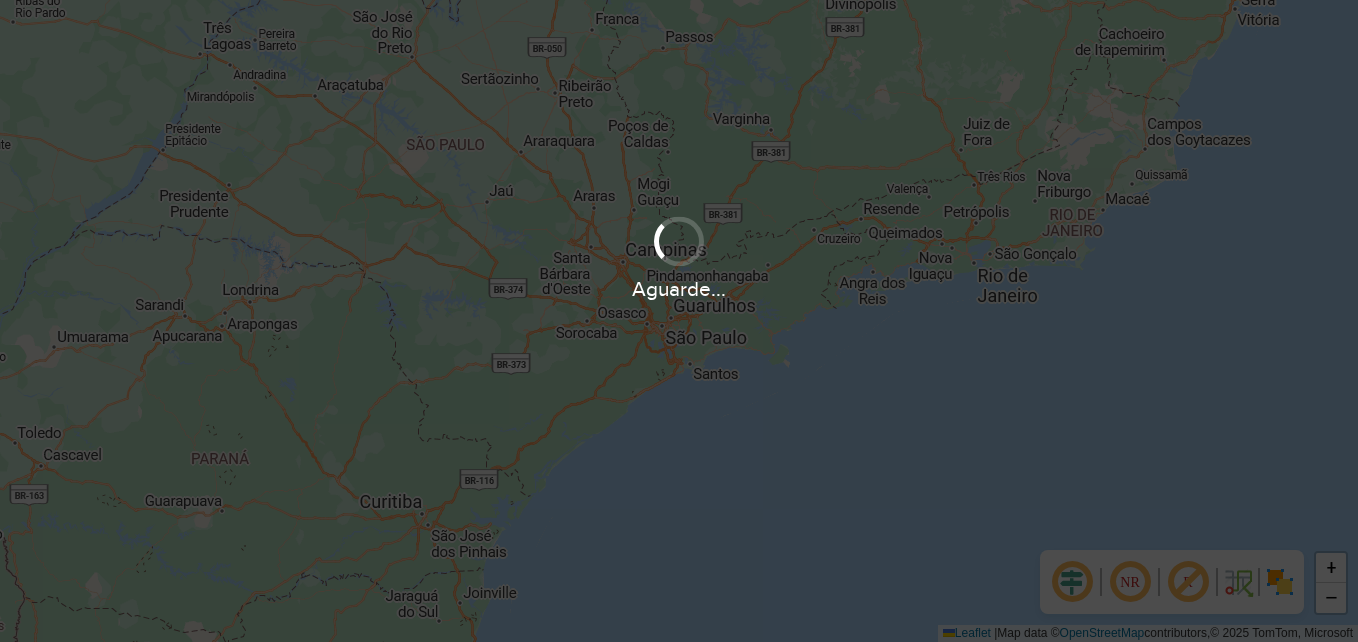 scroll, scrollTop: 0, scrollLeft: 0, axis: both 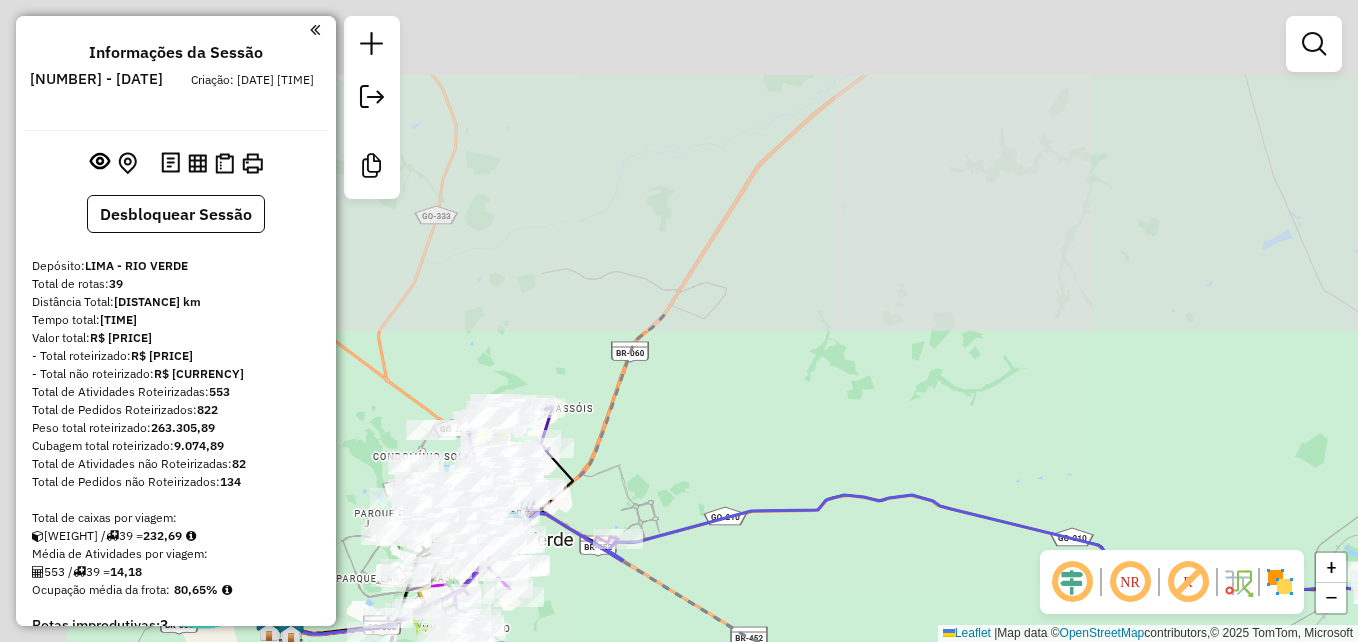 drag, startPoint x: 1205, startPoint y: 303, endPoint x: 1361, endPoint y: 679, distance: 407.0774 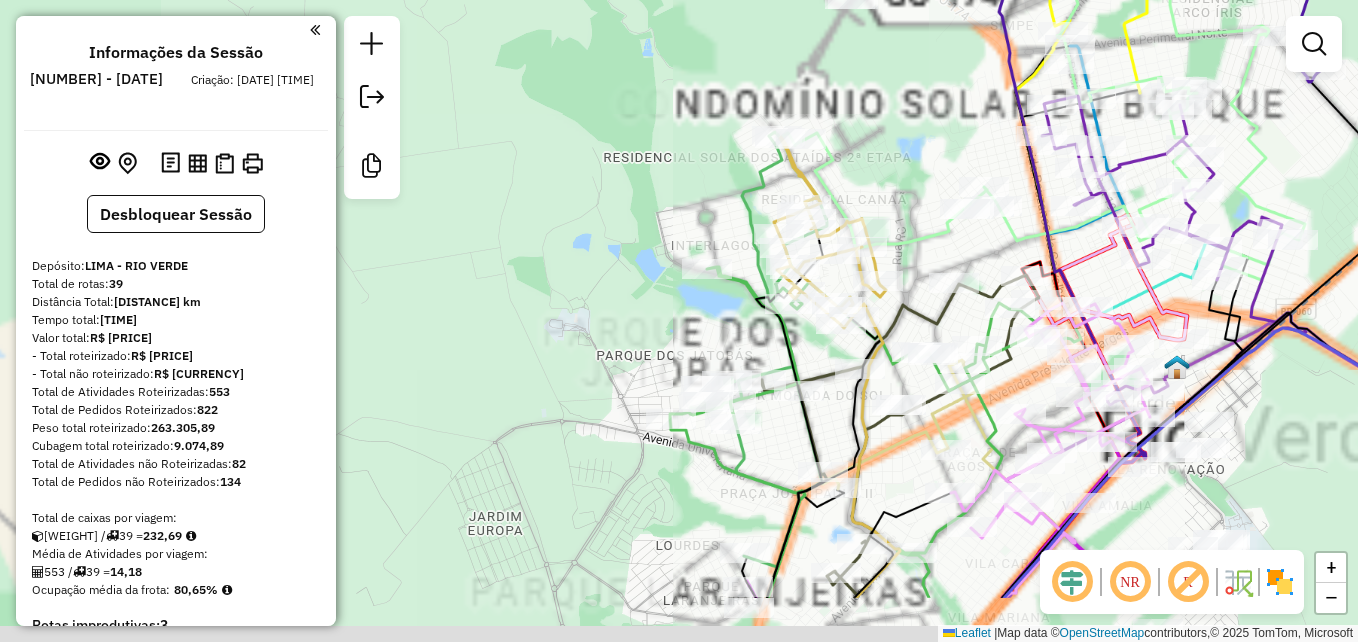 drag, startPoint x: 719, startPoint y: 432, endPoint x: 1020, endPoint y: 227, distance: 364.17853 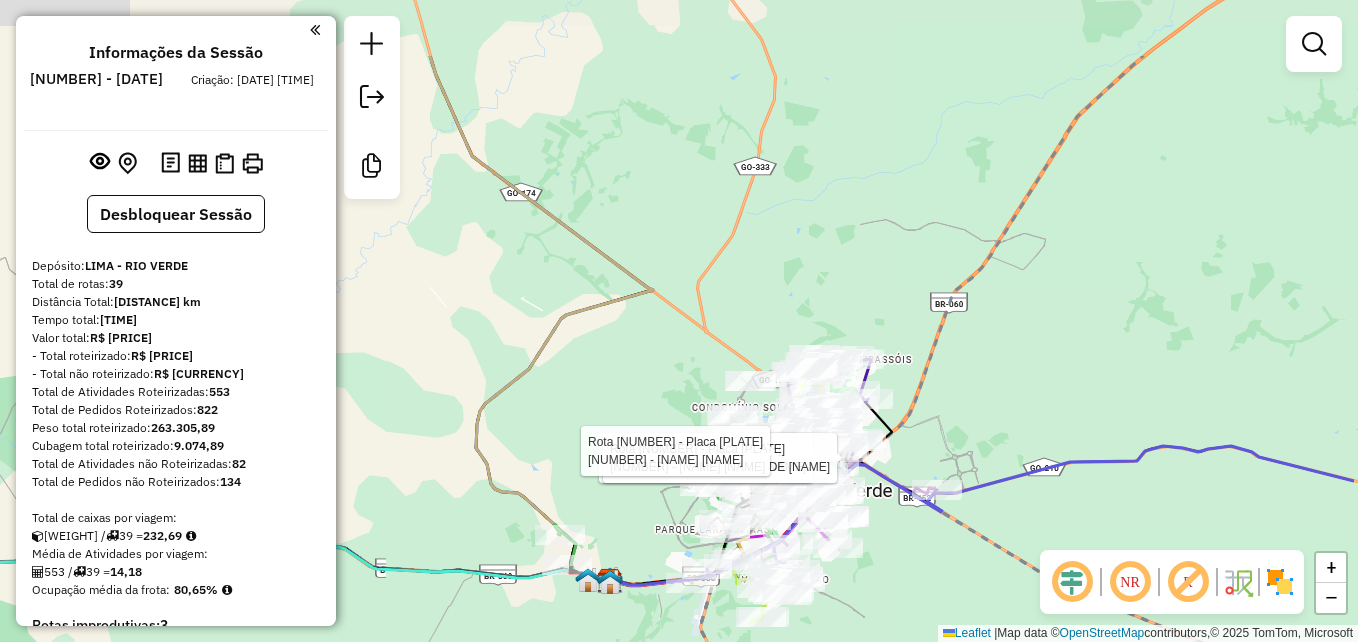 drag, startPoint x: 802, startPoint y: 255, endPoint x: 662, endPoint y: 375, distance: 184.39088 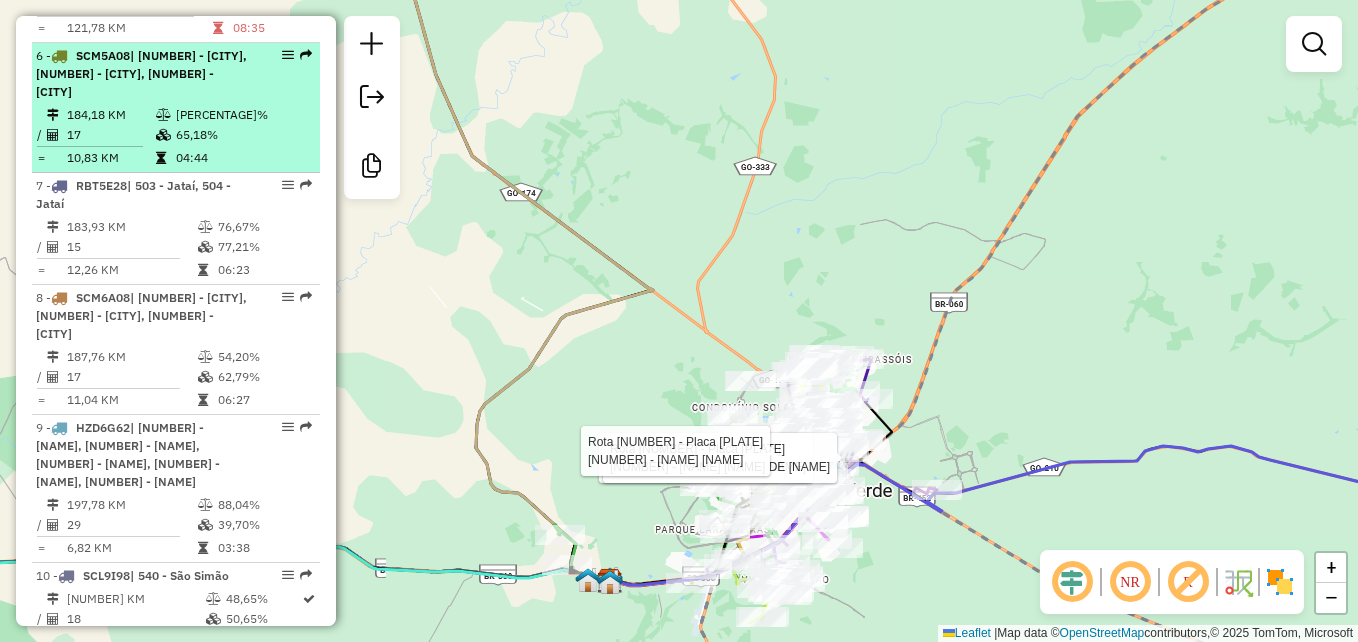scroll, scrollTop: 1300, scrollLeft: 0, axis: vertical 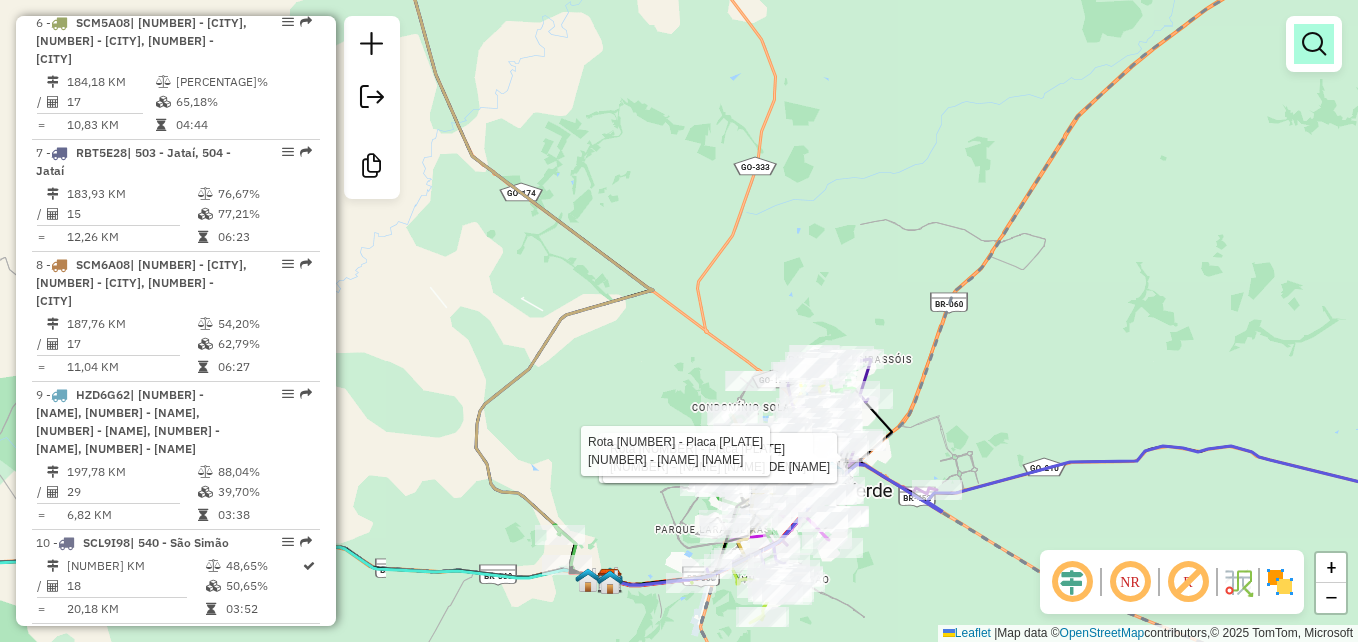click at bounding box center (1314, 44) 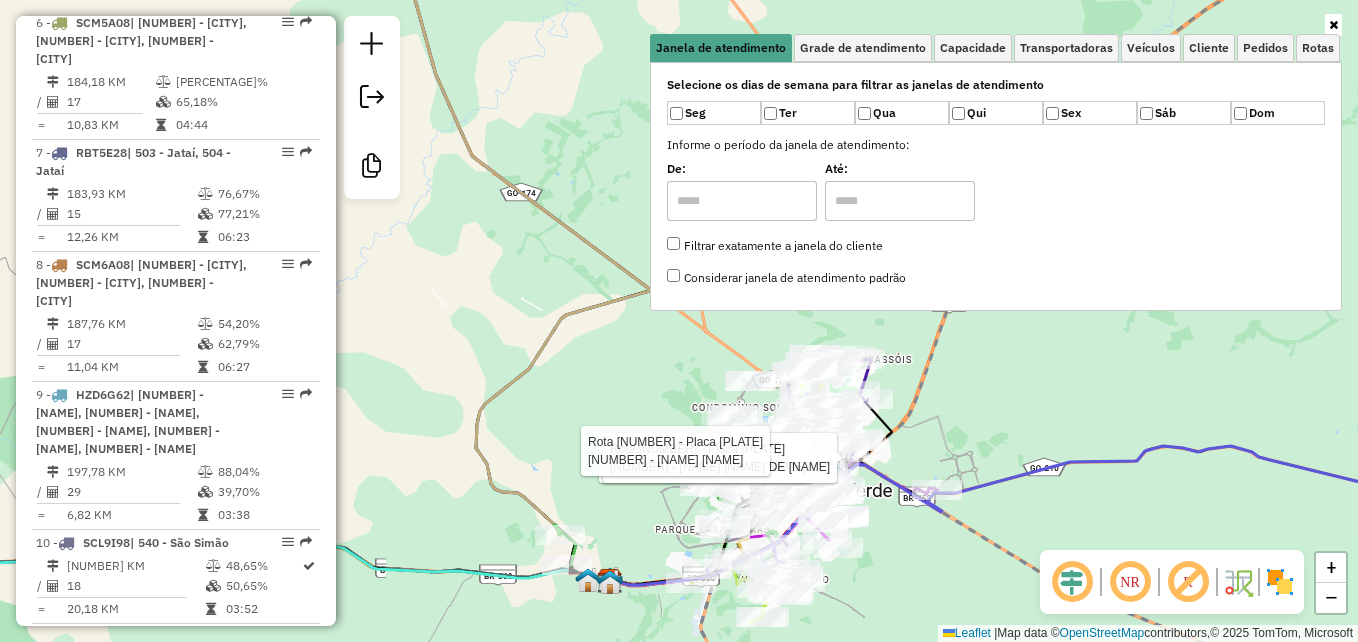 click at bounding box center [742, 201] 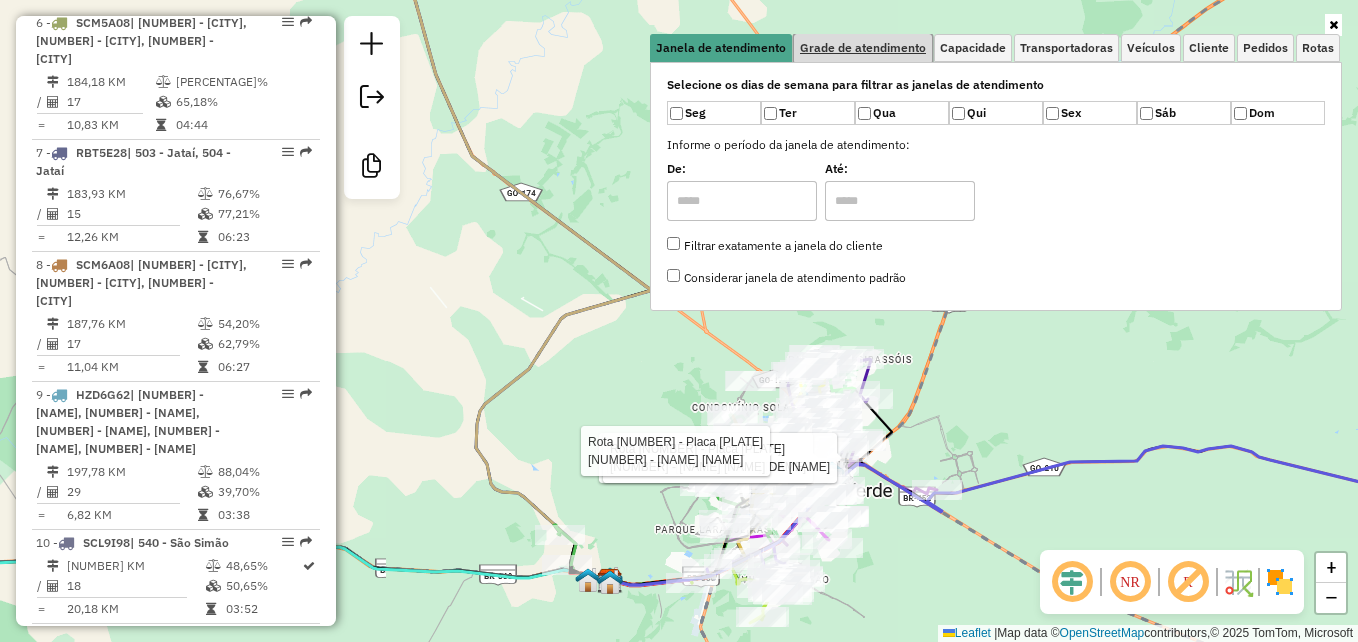 click on "Grade de atendimento" at bounding box center (863, 48) 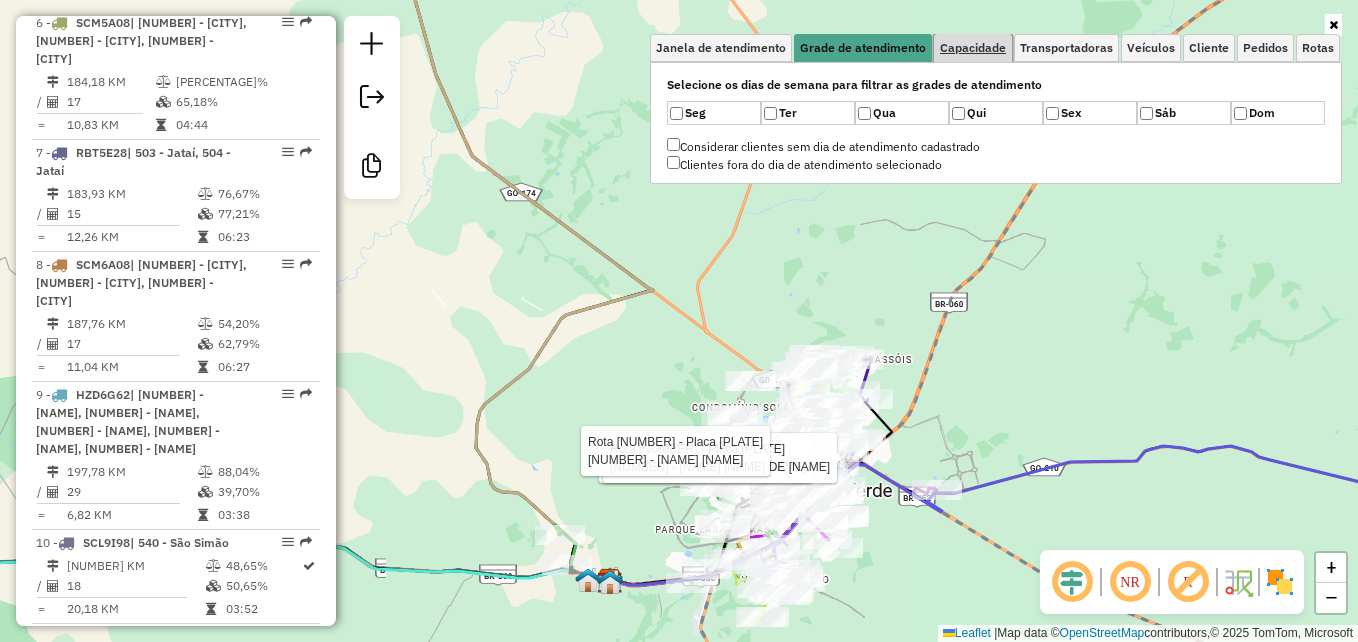 click on "Capacidade" at bounding box center [973, 48] 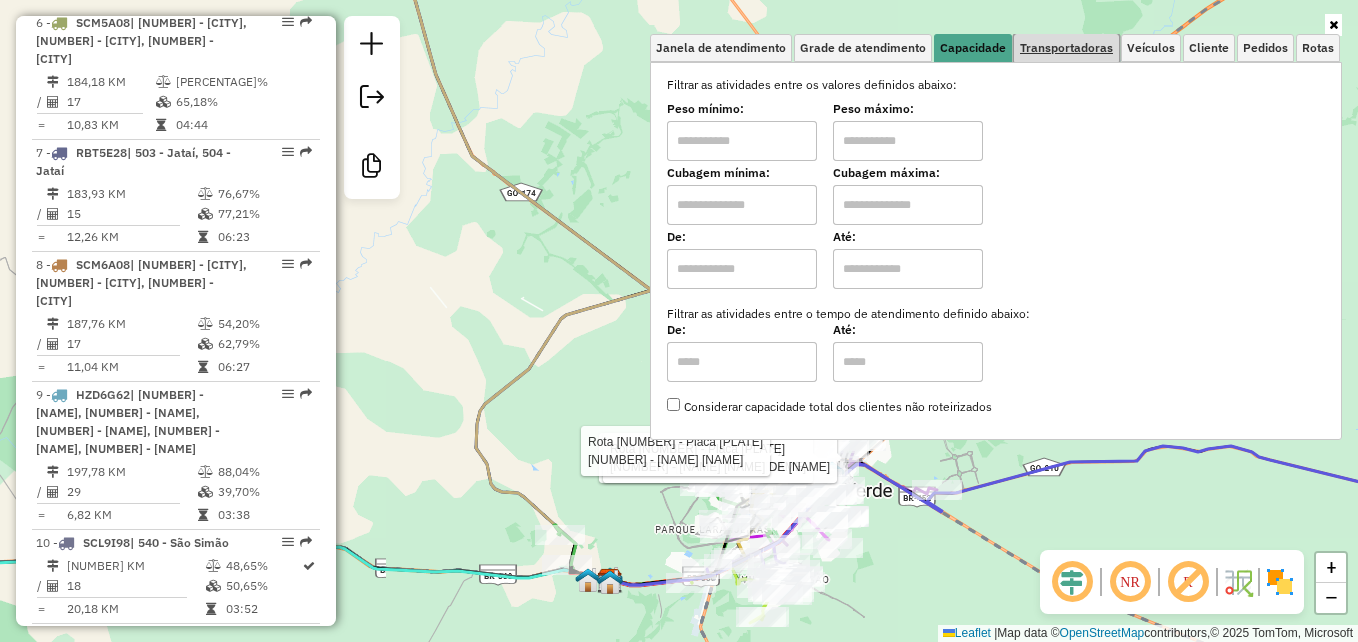 click on "Transportadoras" at bounding box center (1066, 48) 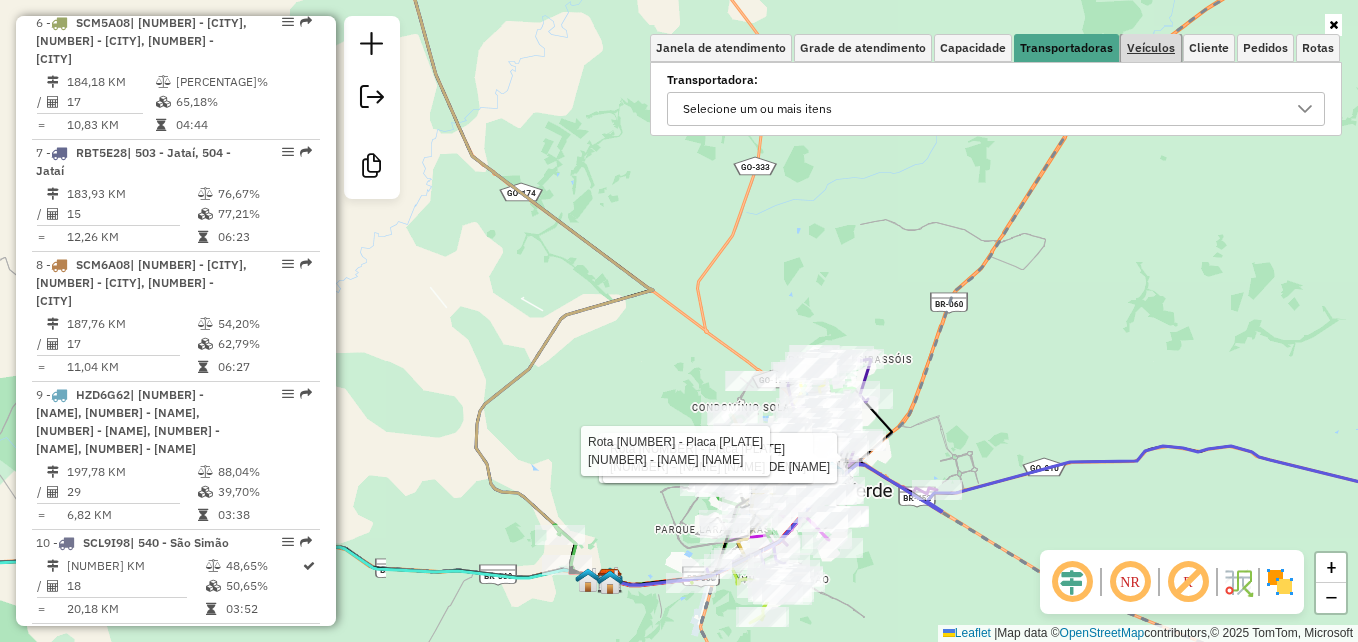click on "Veículos" at bounding box center [1151, 48] 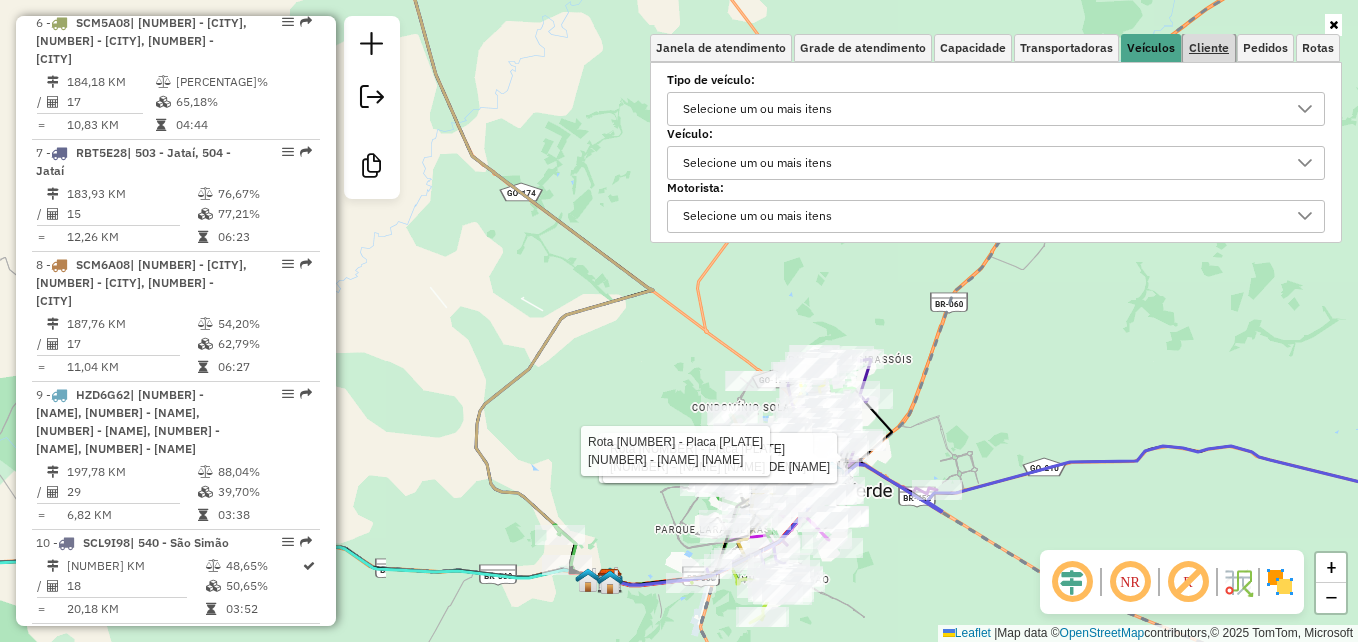 click on "Cliente" at bounding box center [1209, 48] 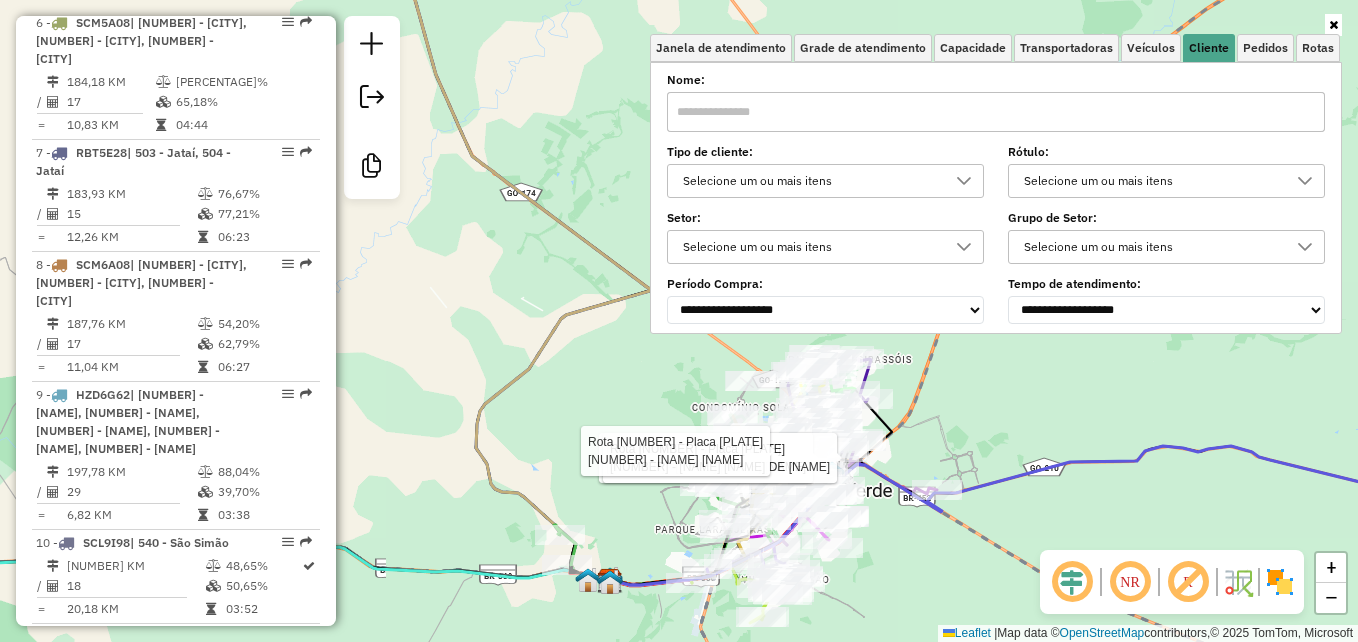 click at bounding box center [996, 112] 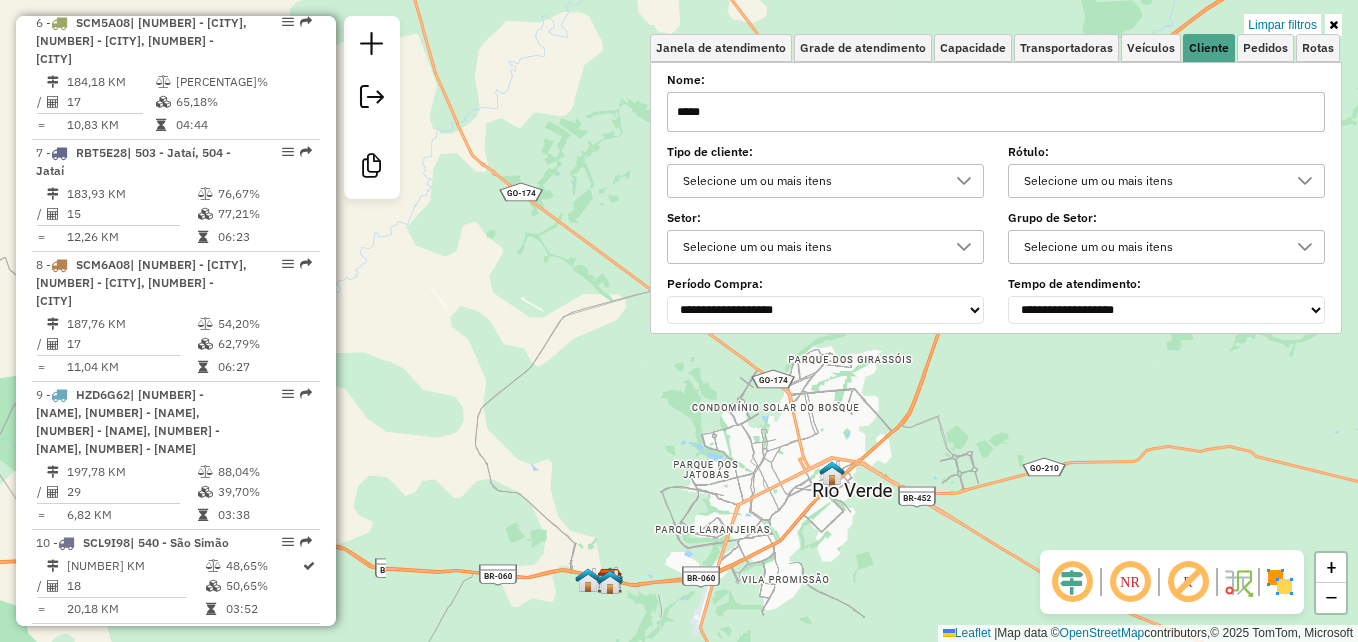type on "*****" 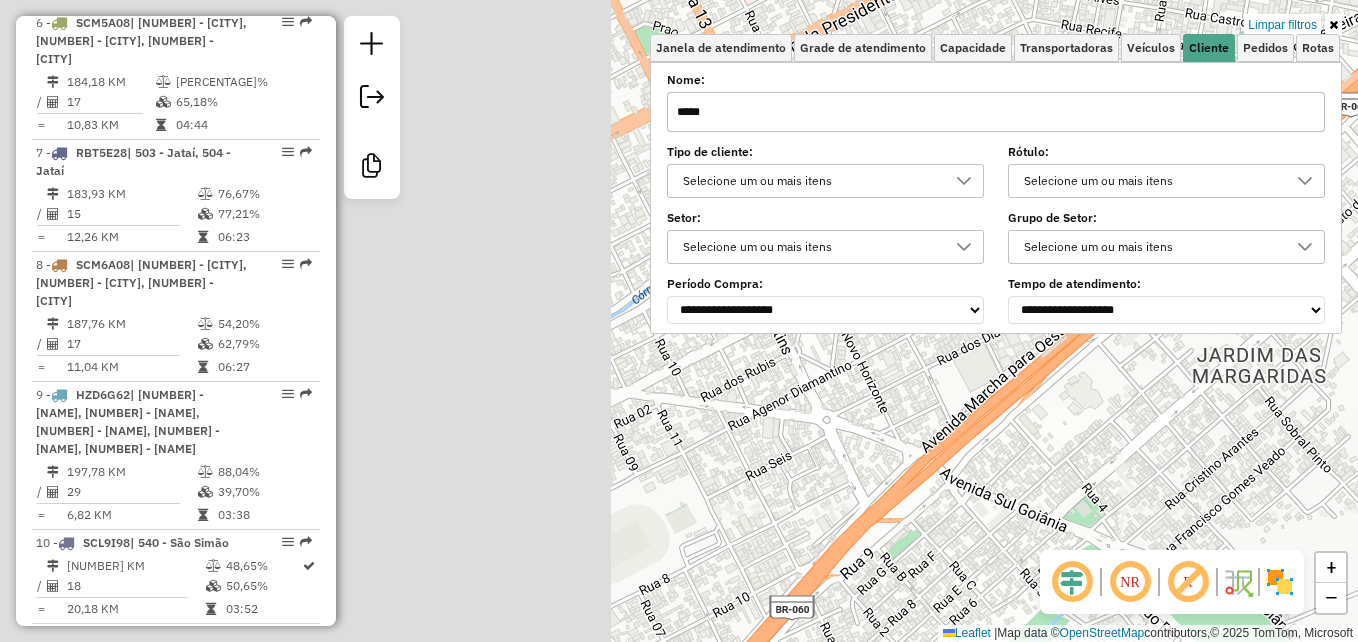 drag, startPoint x: 723, startPoint y: 491, endPoint x: 855, endPoint y: 526, distance: 136.56134 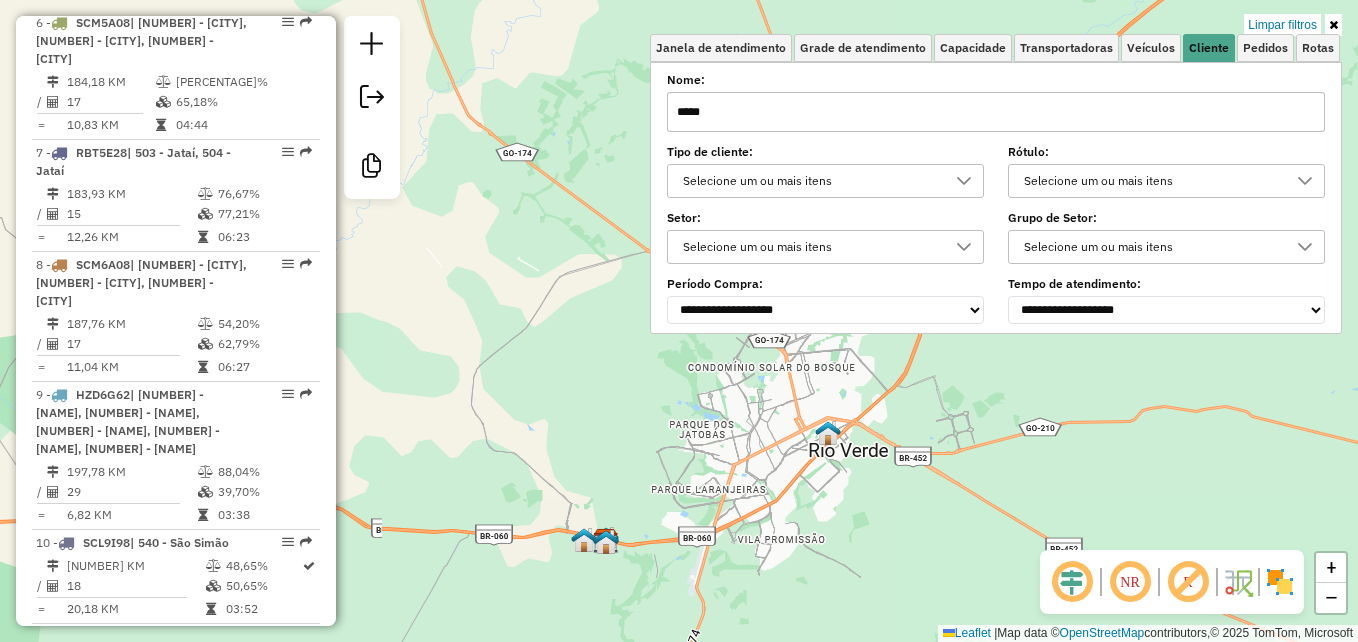 drag, startPoint x: 755, startPoint y: 517, endPoint x: 754, endPoint y: 484, distance: 33.01515 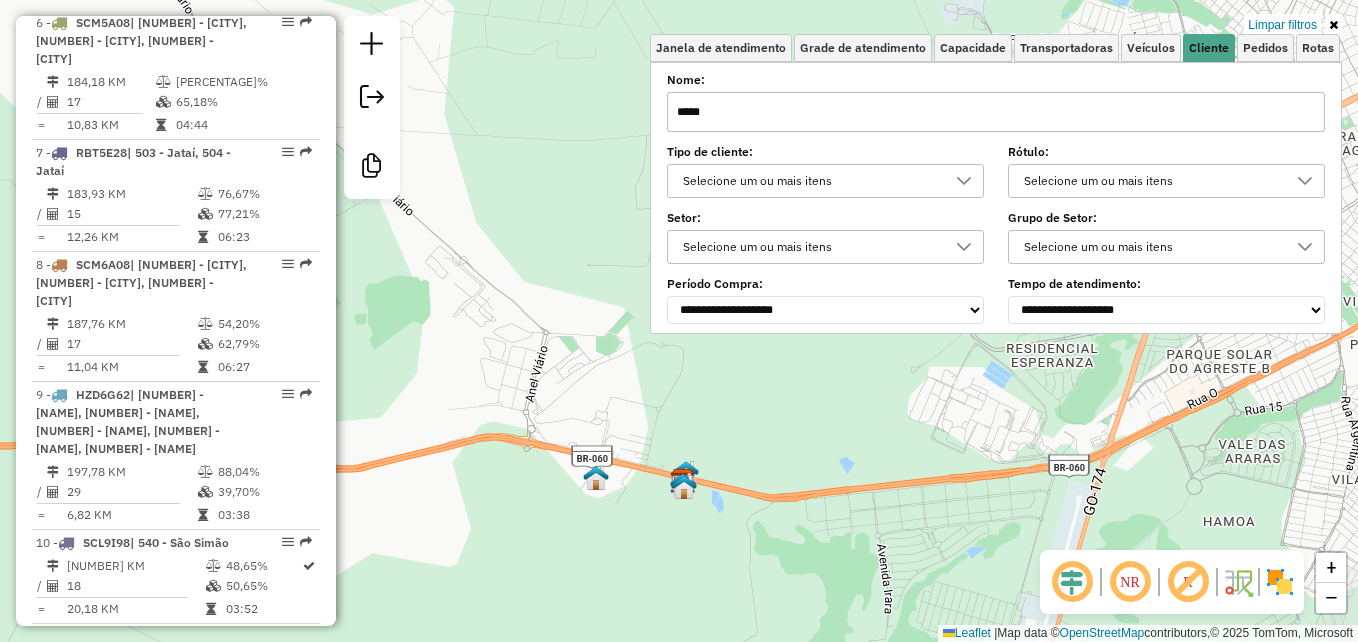 drag, startPoint x: 648, startPoint y: 510, endPoint x: 609, endPoint y: 533, distance: 45.276924 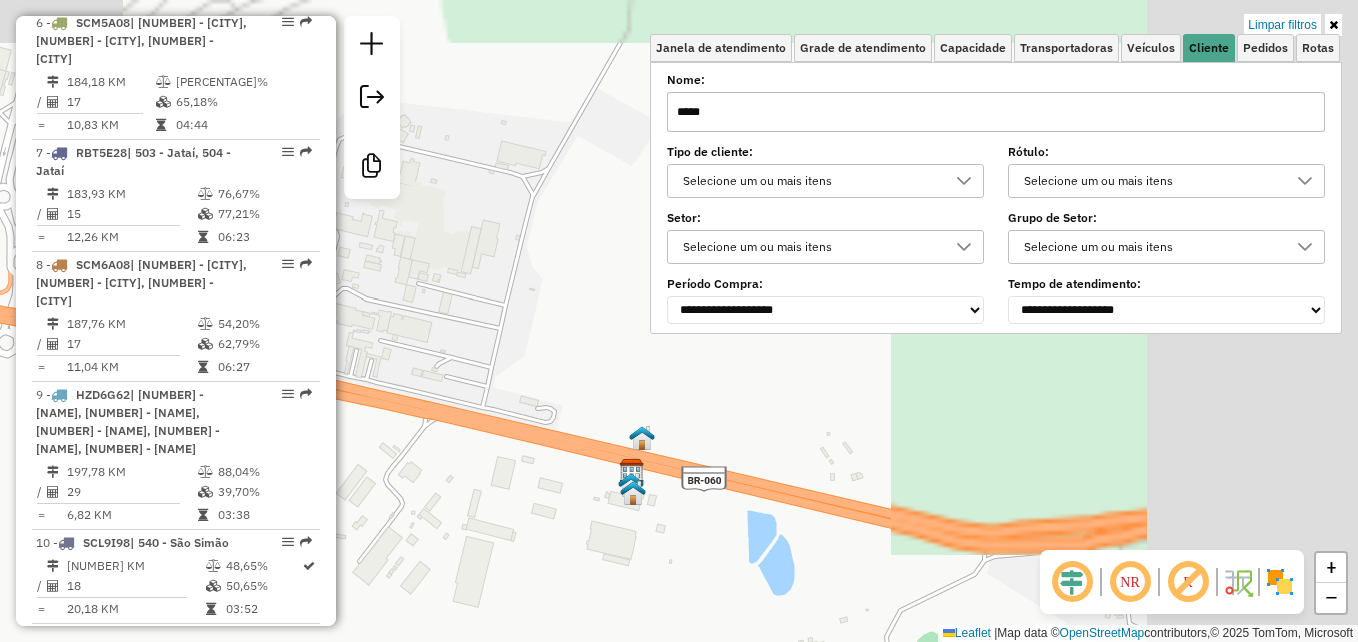 drag, startPoint x: 674, startPoint y: 406, endPoint x: 392, endPoint y: 529, distance: 307.6573 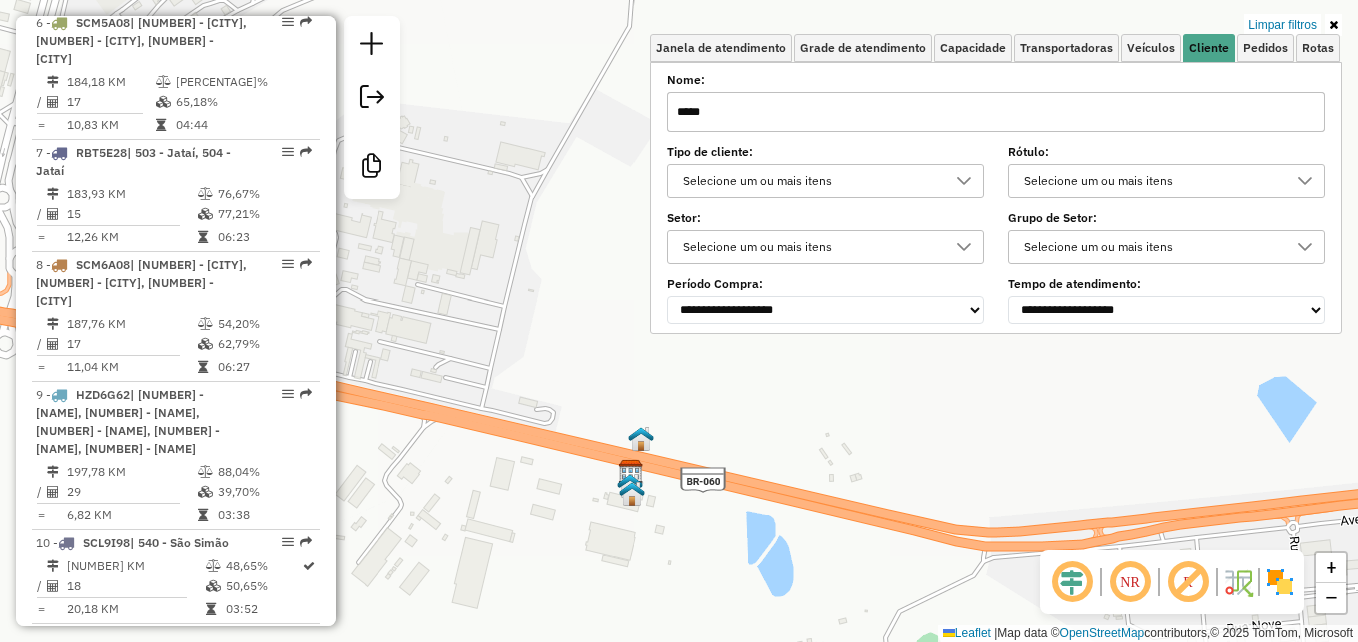 click 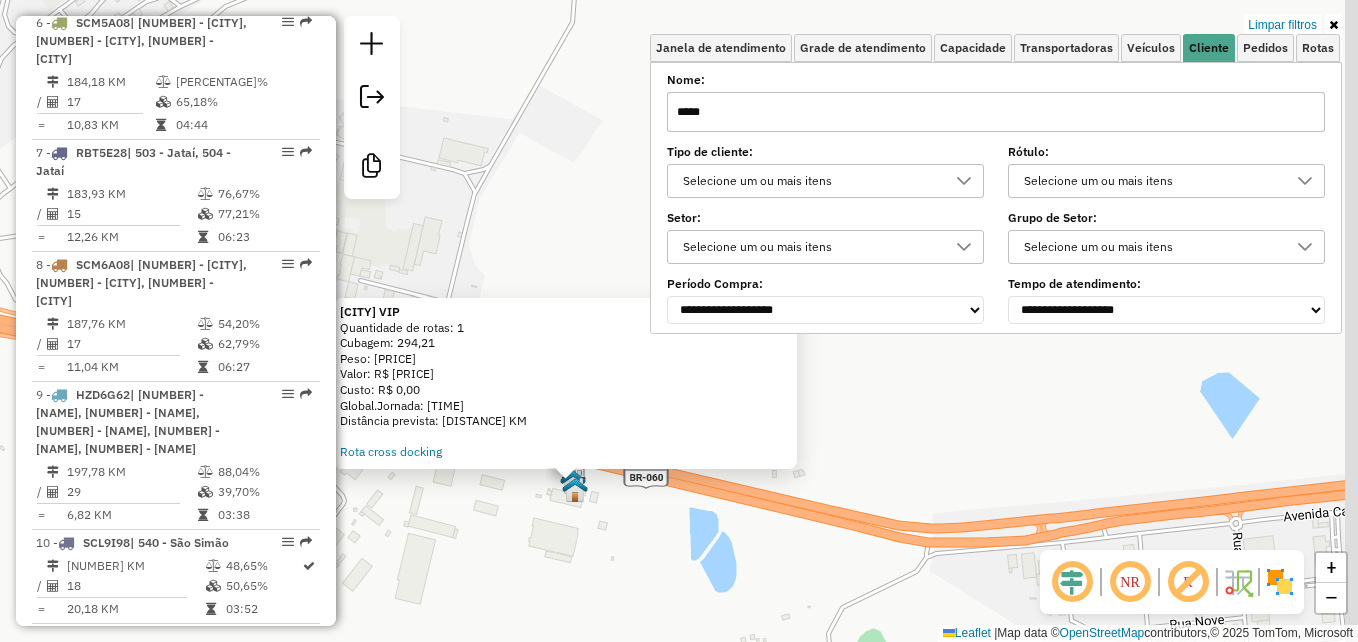 drag, startPoint x: 656, startPoint y: 455, endPoint x: 545, endPoint y: 620, distance: 198.86176 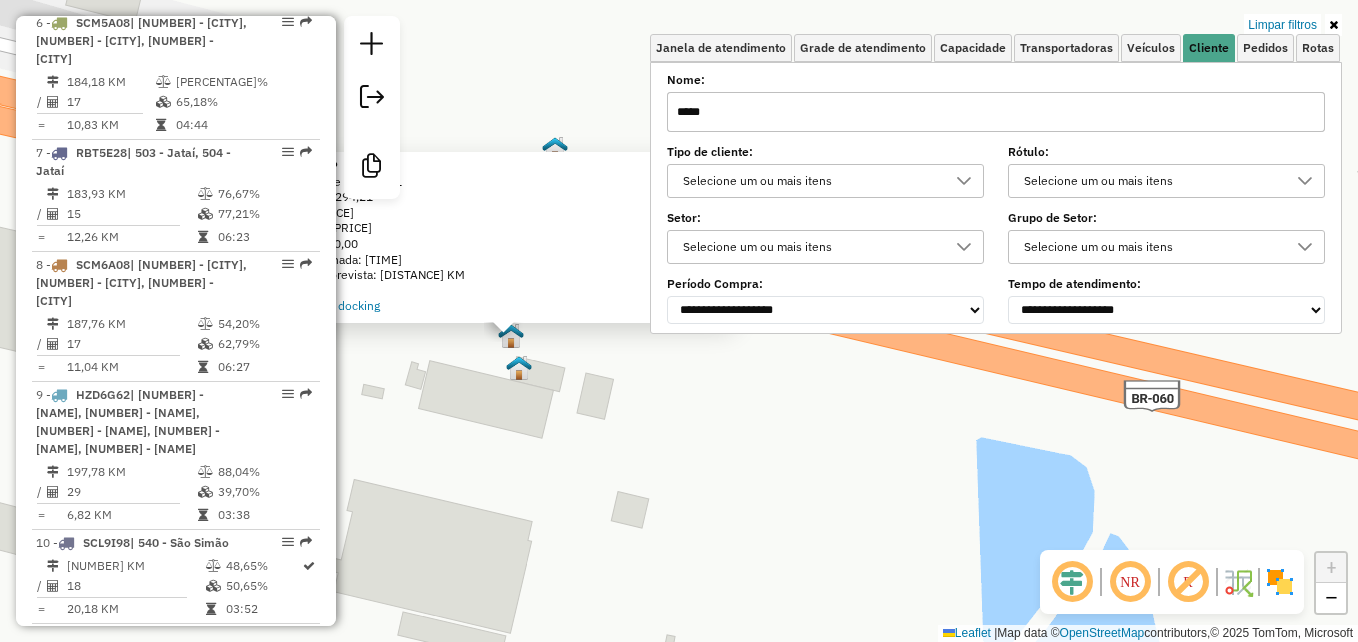 click on "Selecione um ou mais itens" at bounding box center [810, 181] 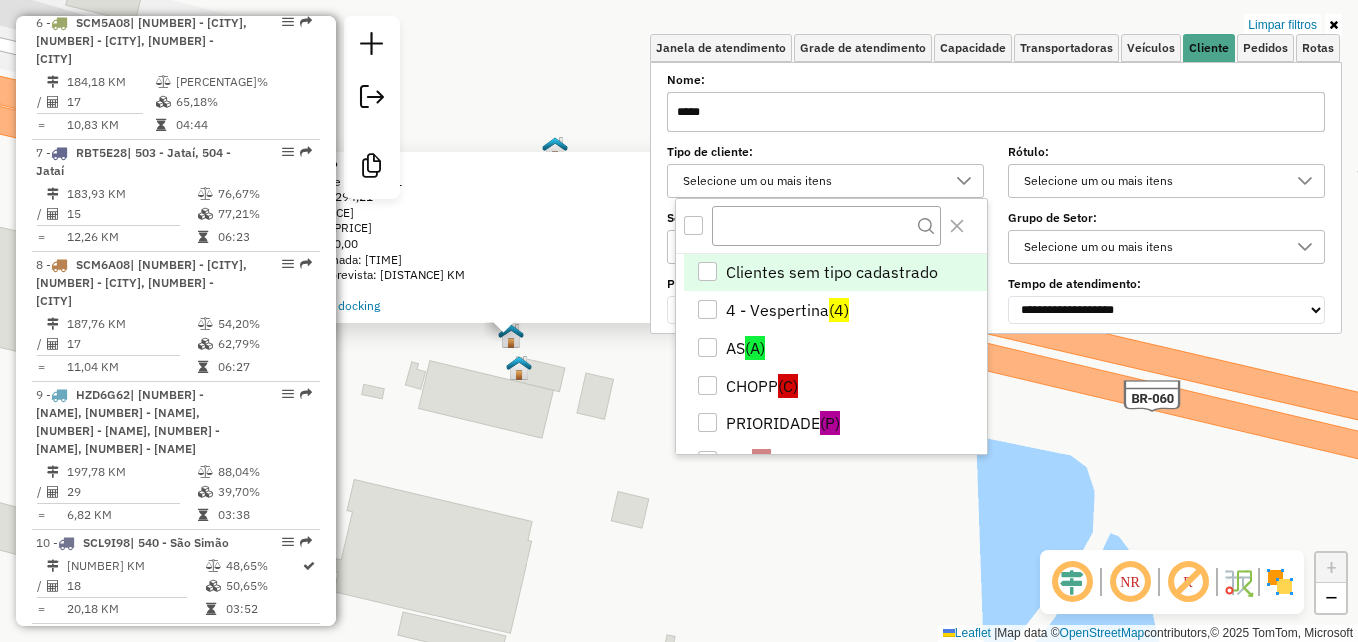 click on "Selecione um ou mais itens" at bounding box center [810, 181] 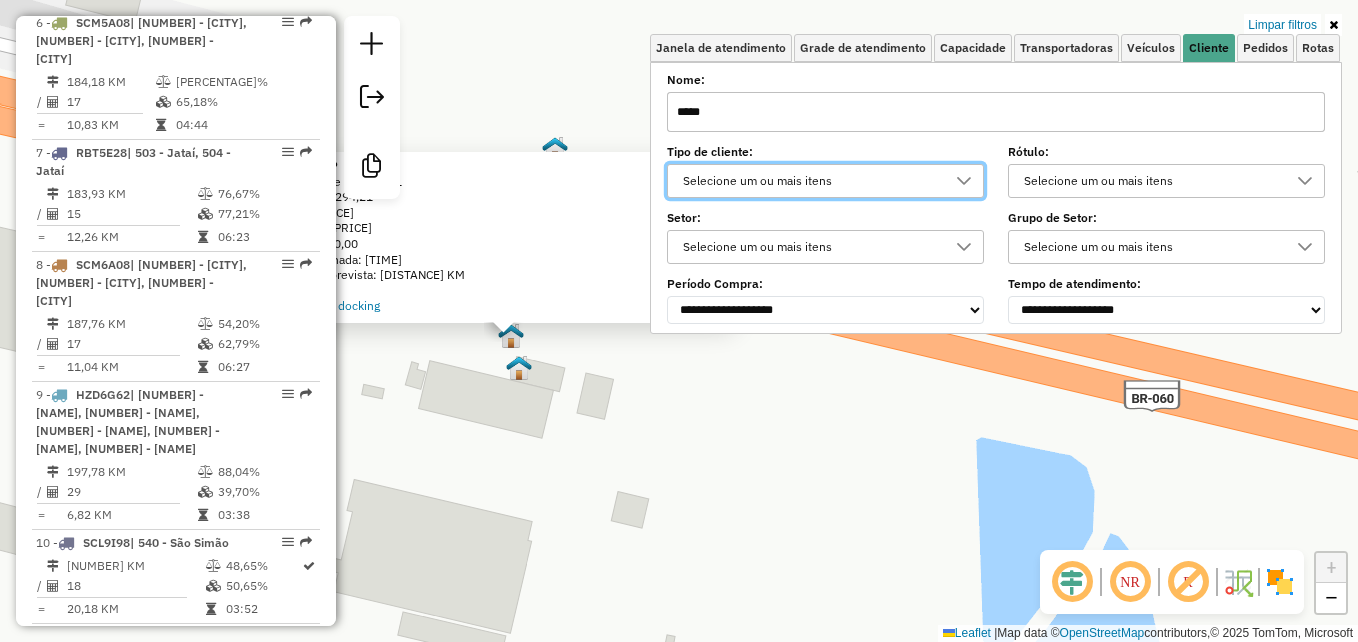 click on "*****" at bounding box center (996, 112) 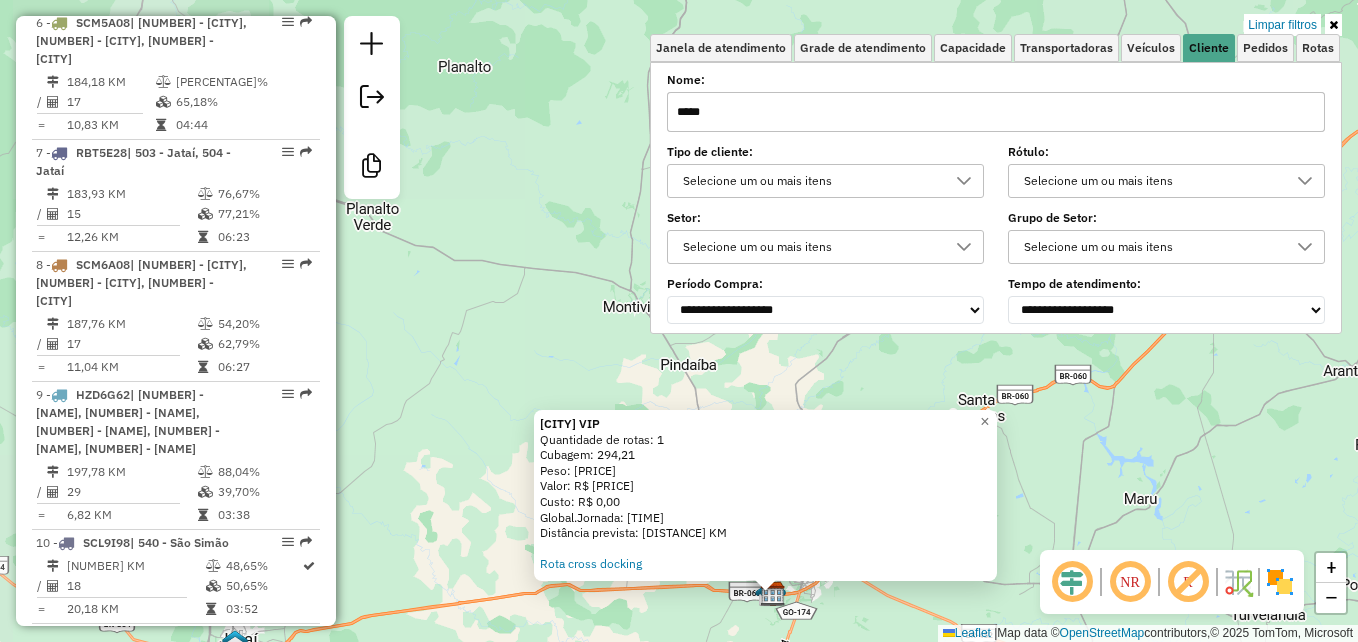click on "CIDADE VIP Quantidade de rotas: [NUMBER] Cubagem: [NUMBER] Peso: [PRICE] Valor: R$ [PRICE] Custo: R$ [PRICE] Global.Jornada: [TIME] Distância prevista: [NUMBER] KM Rota cross docking × Limpar filtros Janela de atendimento Grade de atendimento Capacidade Transportadoras Veículos Cliente Pedidos Rotas Selecione os dias de semana para filtrar as janelas de atendimento Seg Ter Qua Qui Sex Sáb Dom Informe o período da janela de atendimento: De: Até: Filtrar exatamente a janela do cliente Considerar janela de atendimento padrão Selecione os dias de semana para filtrar as grades de atendimento Seg Ter Qua Qui Sex Sáb Dom Considerar clientes sem dia de atendimento cadastrado Clientes fora do dia de atendimento selecionado Filtrar as atividades entre os valores definidos abaixo: Peso mínimo: Peso máximo: Cubagem mínima: Cubagem máxima: De: Até: Filtrar as atividades entre o tempo de atendimento definido abaixo: De: Até: Transportadora: Veículo: Nome:" 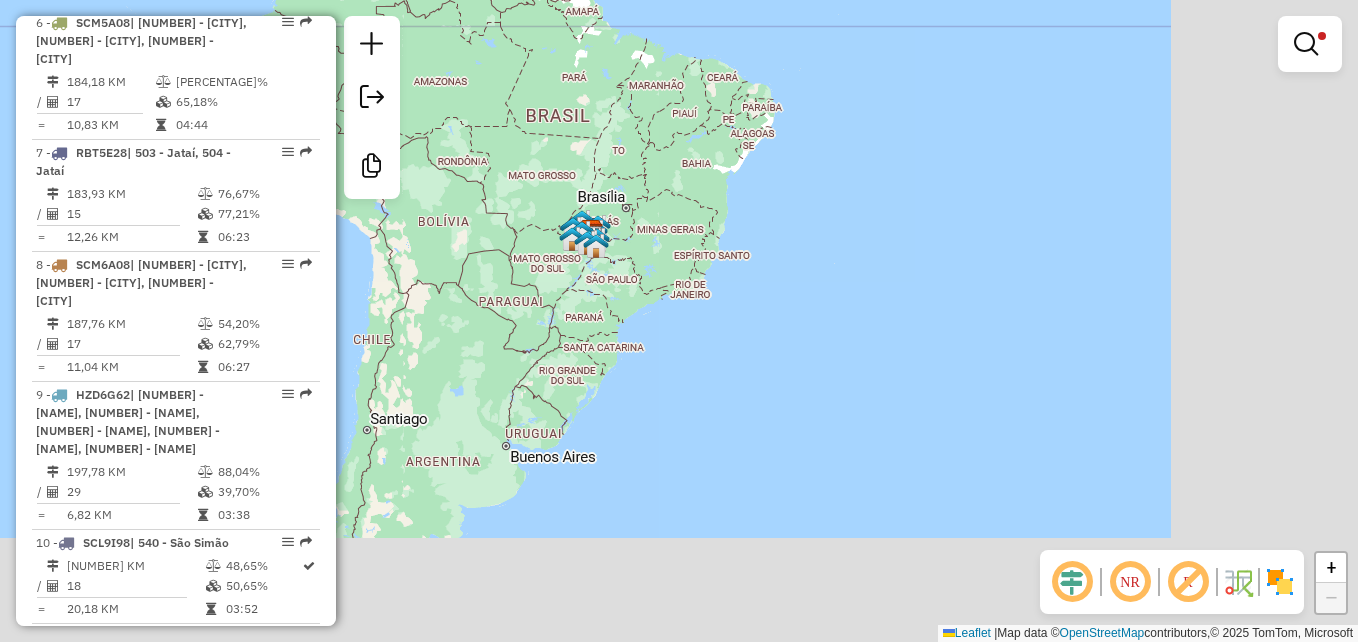drag, startPoint x: 860, startPoint y: 558, endPoint x: 582, endPoint y: 390, distance: 324.81995 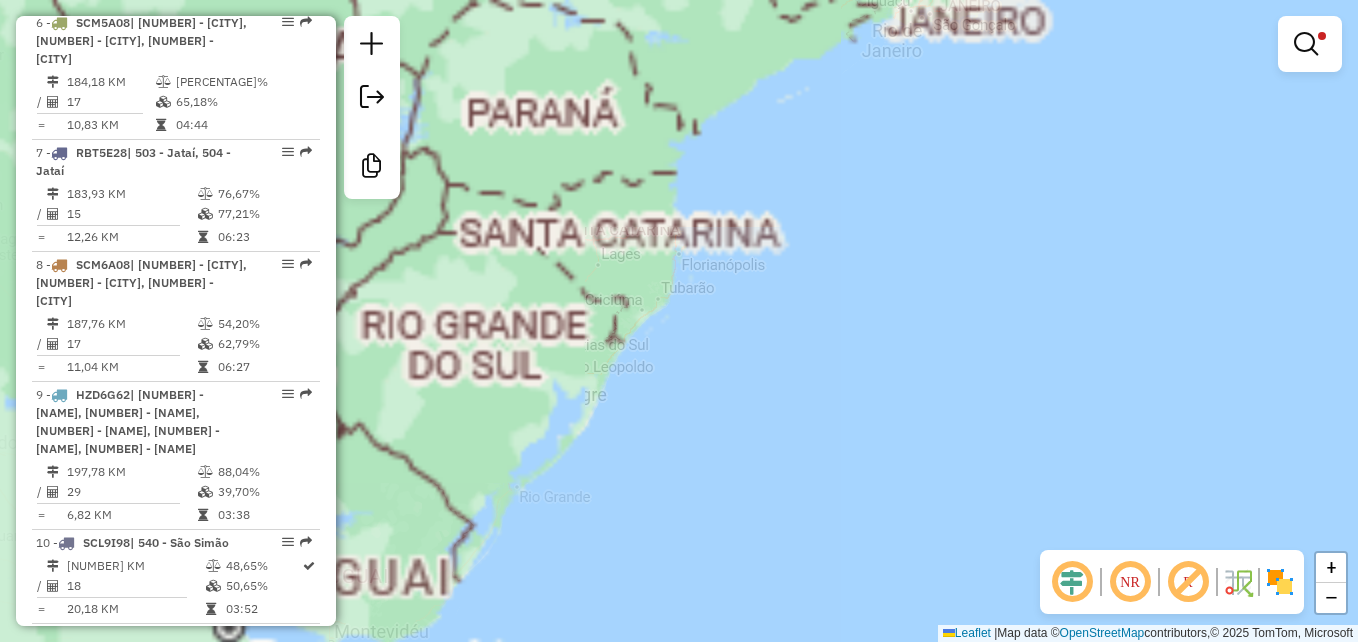 drag, startPoint x: 622, startPoint y: 182, endPoint x: 805, endPoint y: 637, distance: 490.42227 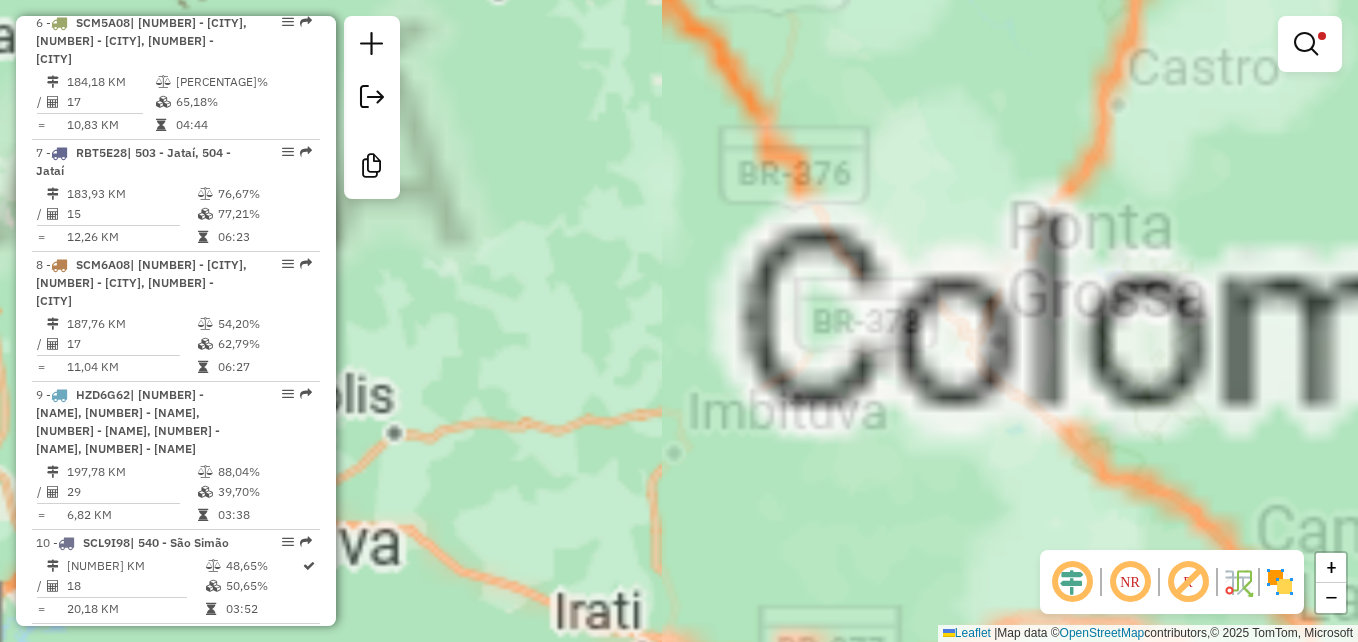 drag, startPoint x: 807, startPoint y: 689, endPoint x: 785, endPoint y: 524, distance: 166.4602 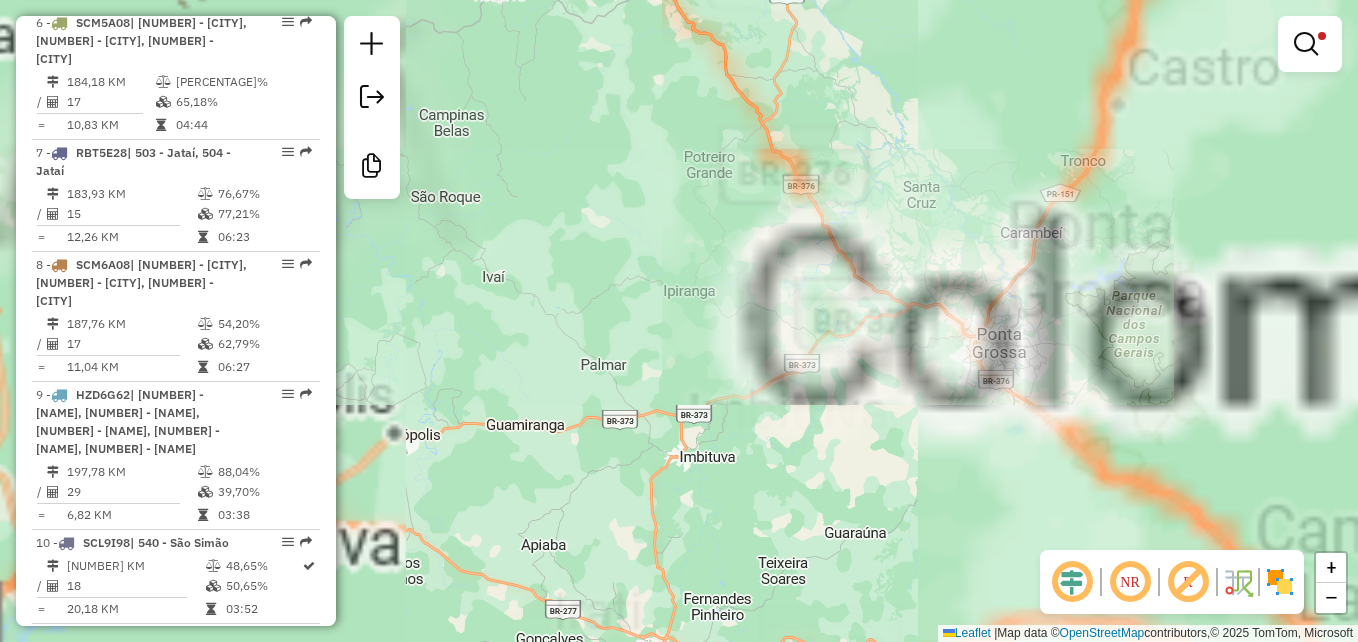 drag, startPoint x: 737, startPoint y: 232, endPoint x: 765, endPoint y: 304, distance: 77.25283 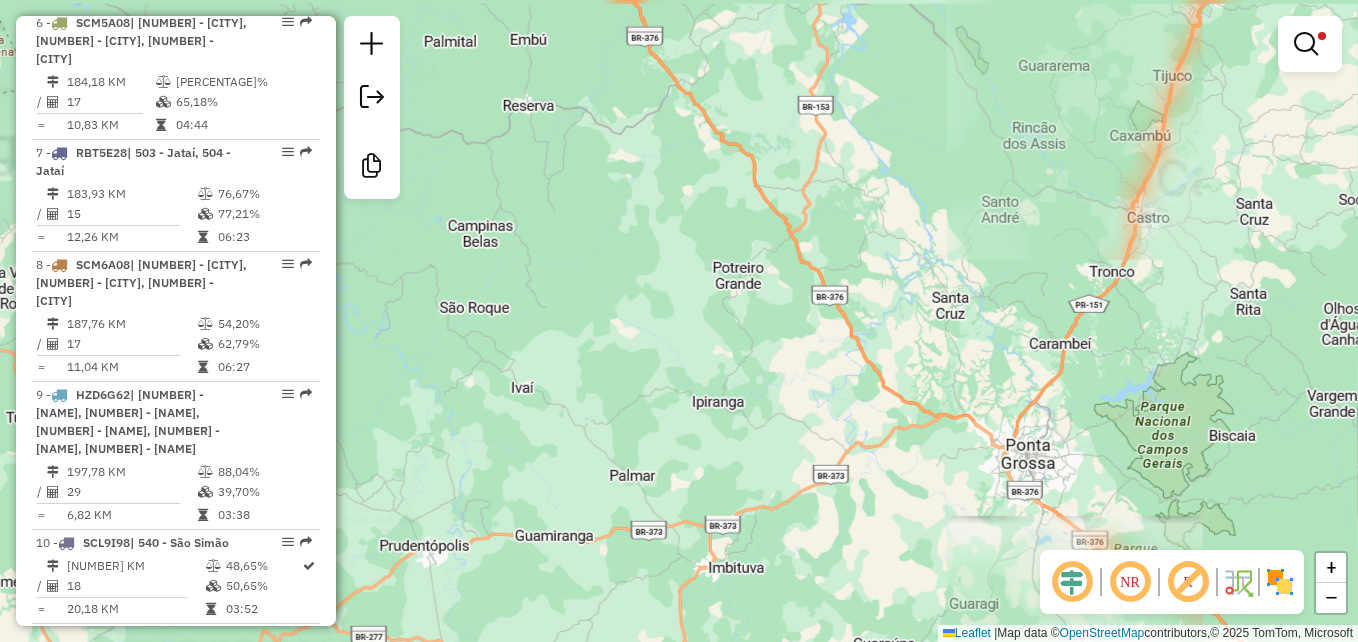 drag, startPoint x: 772, startPoint y: 249, endPoint x: 778, endPoint y: 512, distance: 263.06842 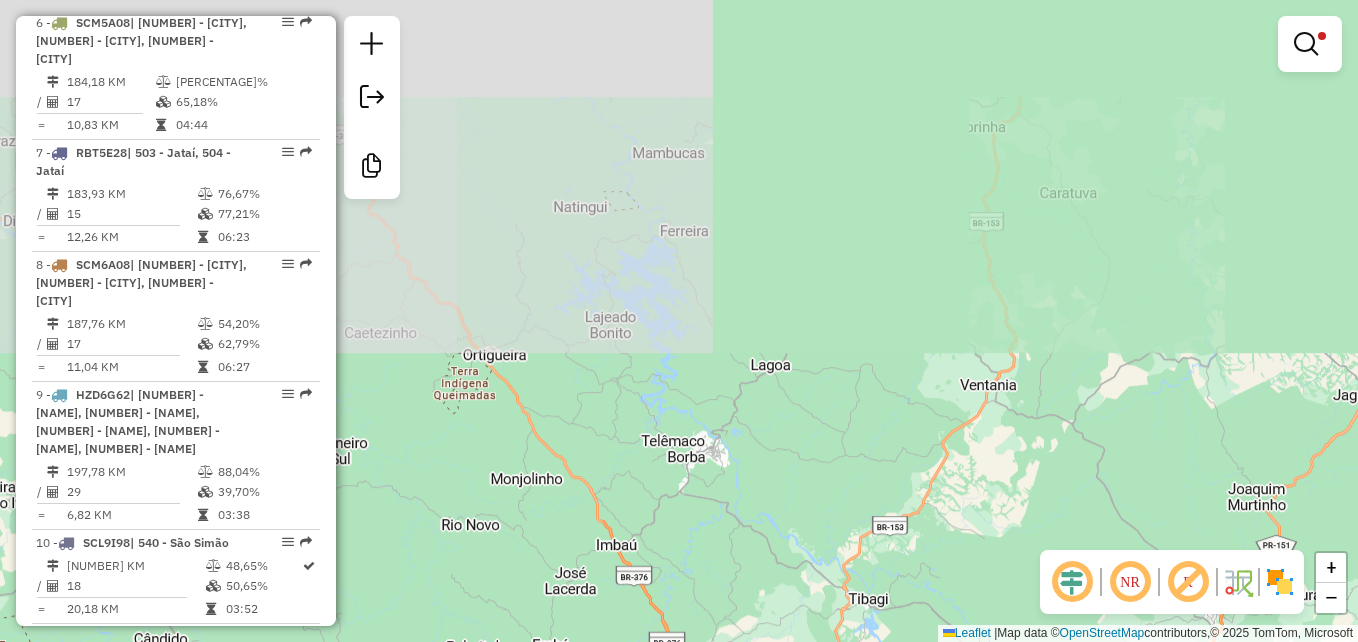 drag, startPoint x: 788, startPoint y: 442, endPoint x: 795, endPoint y: 400, distance: 42.579338 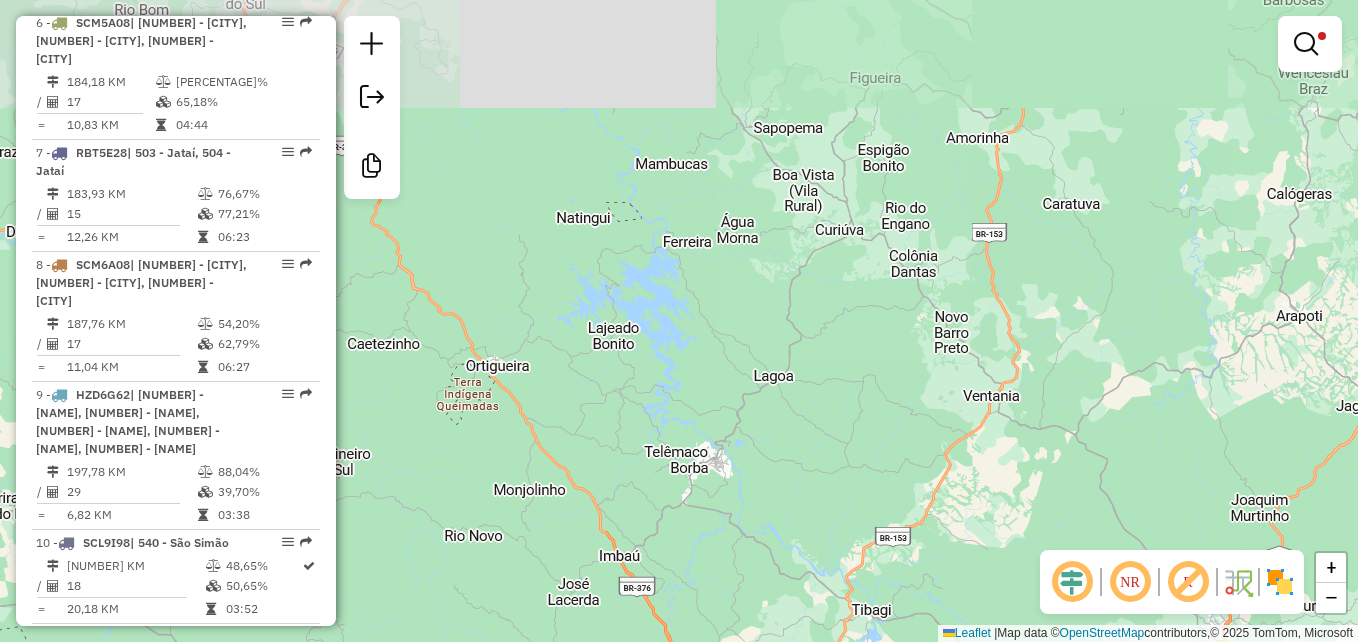 drag, startPoint x: 796, startPoint y: 397, endPoint x: 812, endPoint y: 468, distance: 72.780495 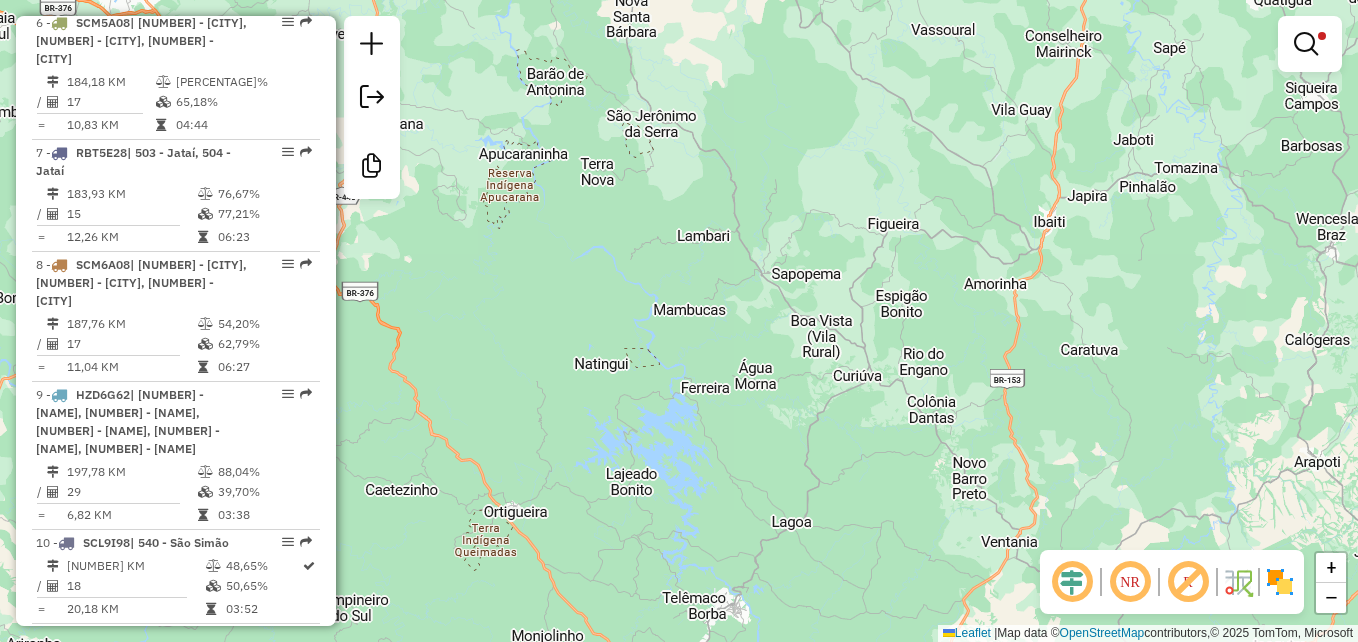 drag, startPoint x: 812, startPoint y: 544, endPoint x: 830, endPoint y: 542, distance: 18.110771 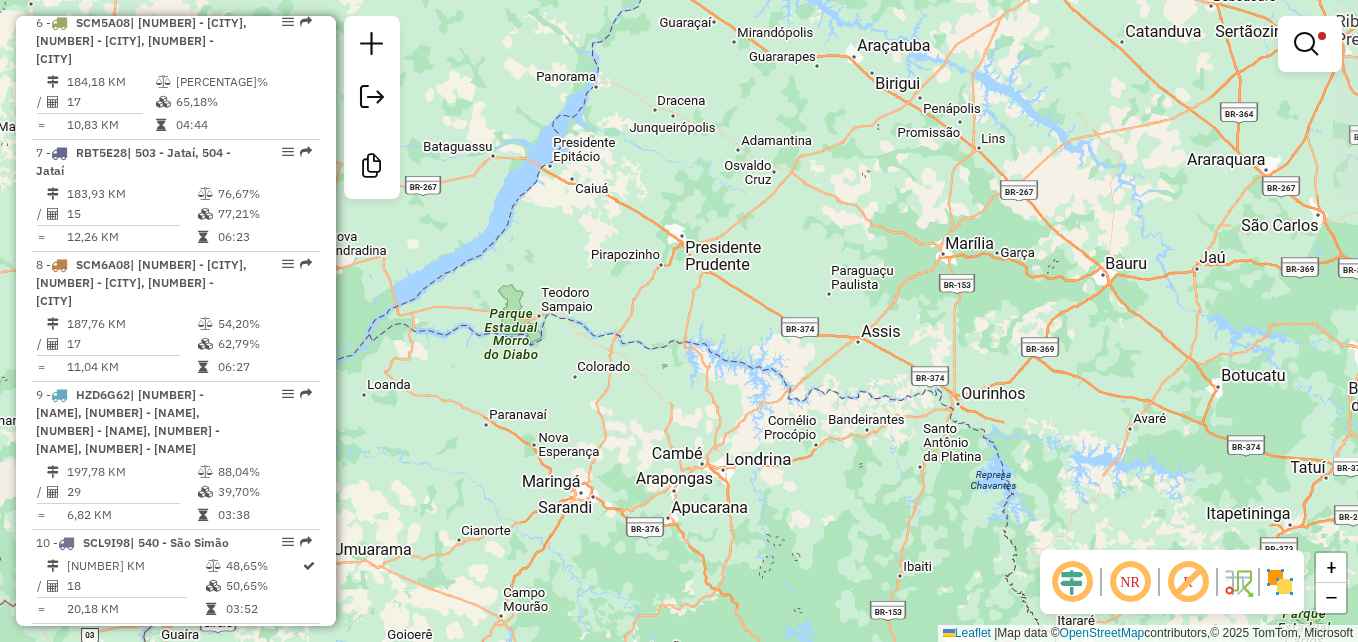 drag, startPoint x: 798, startPoint y: 370, endPoint x: 863, endPoint y: 467, distance: 116.76472 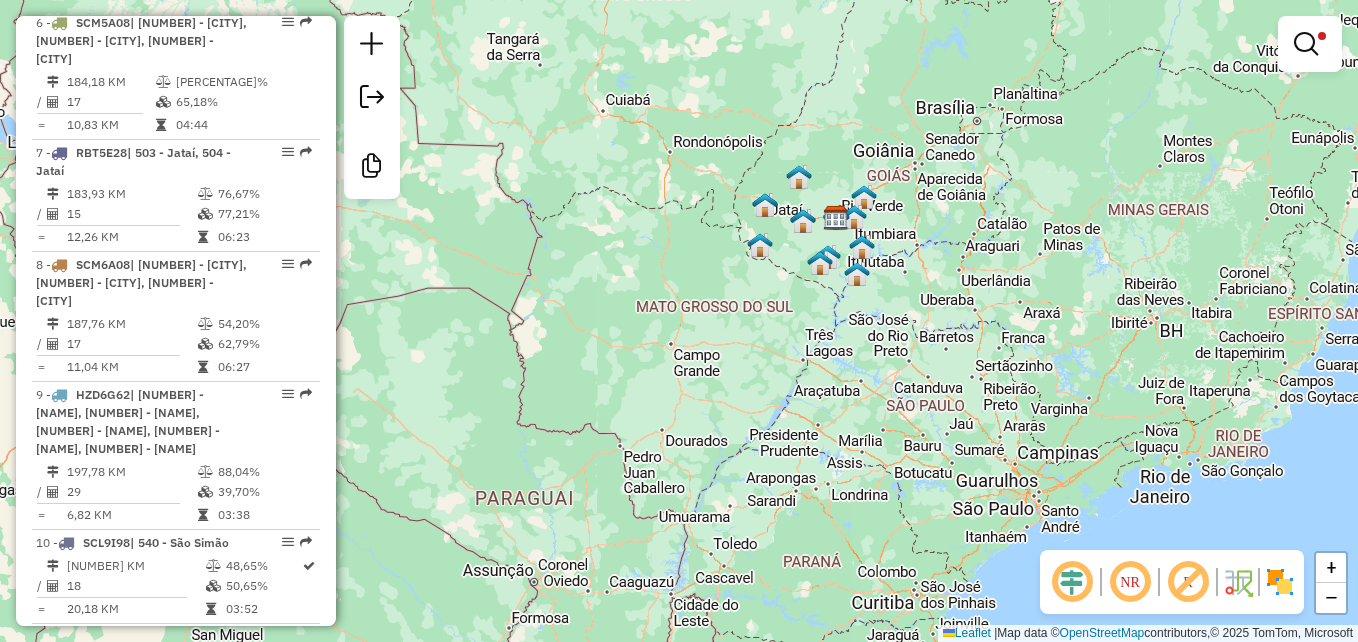 drag, startPoint x: 809, startPoint y: 373, endPoint x: 803, endPoint y: 641, distance: 268.06717 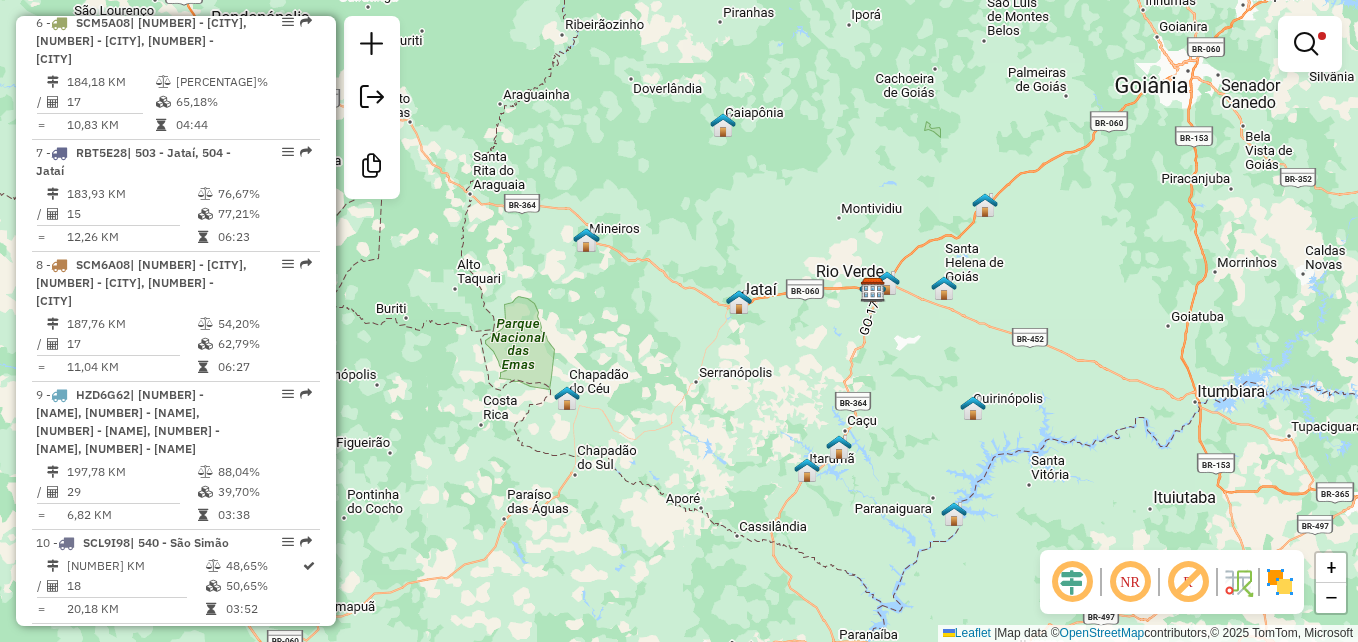 drag, startPoint x: 806, startPoint y: 401, endPoint x: 1246, endPoint y: 152, distance: 505.56998 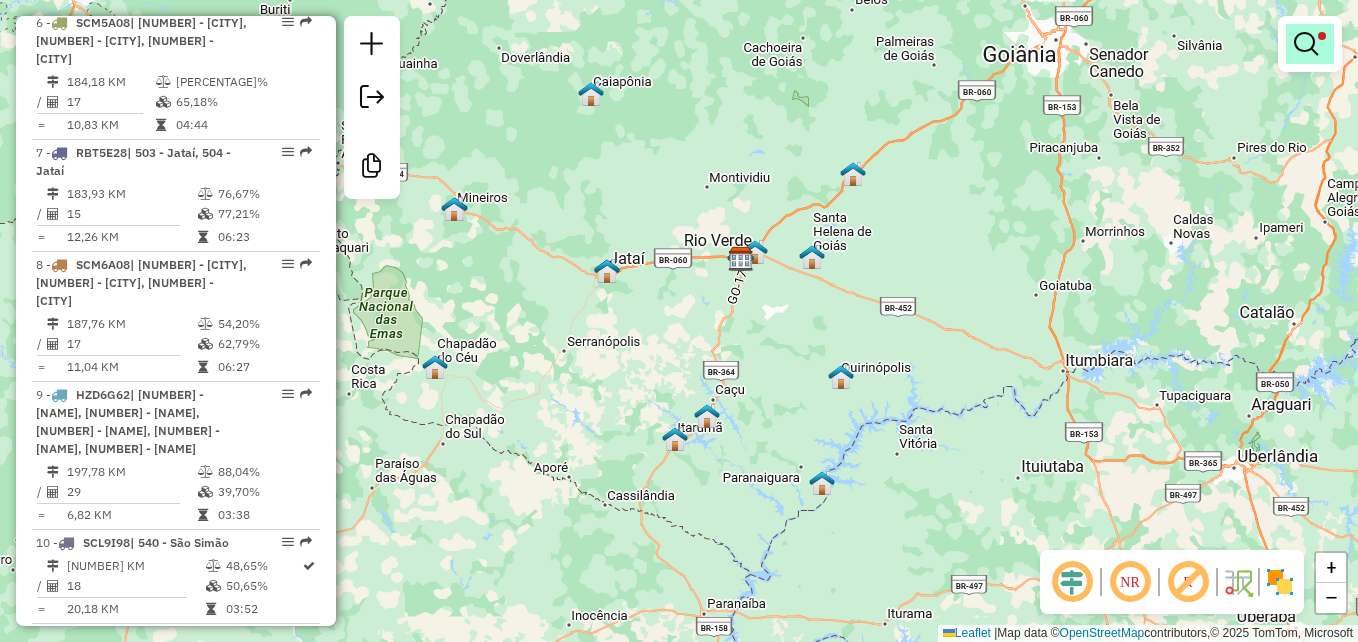 click at bounding box center (1310, 44) 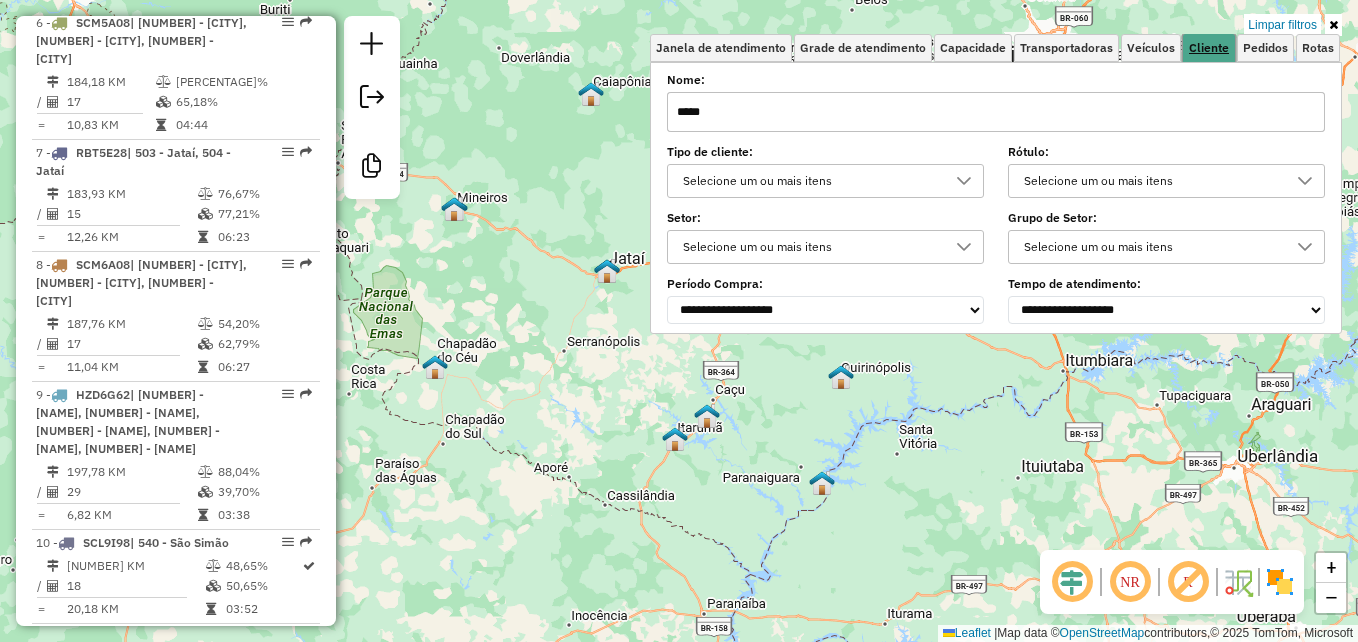 click on "Cliente" at bounding box center [1209, 48] 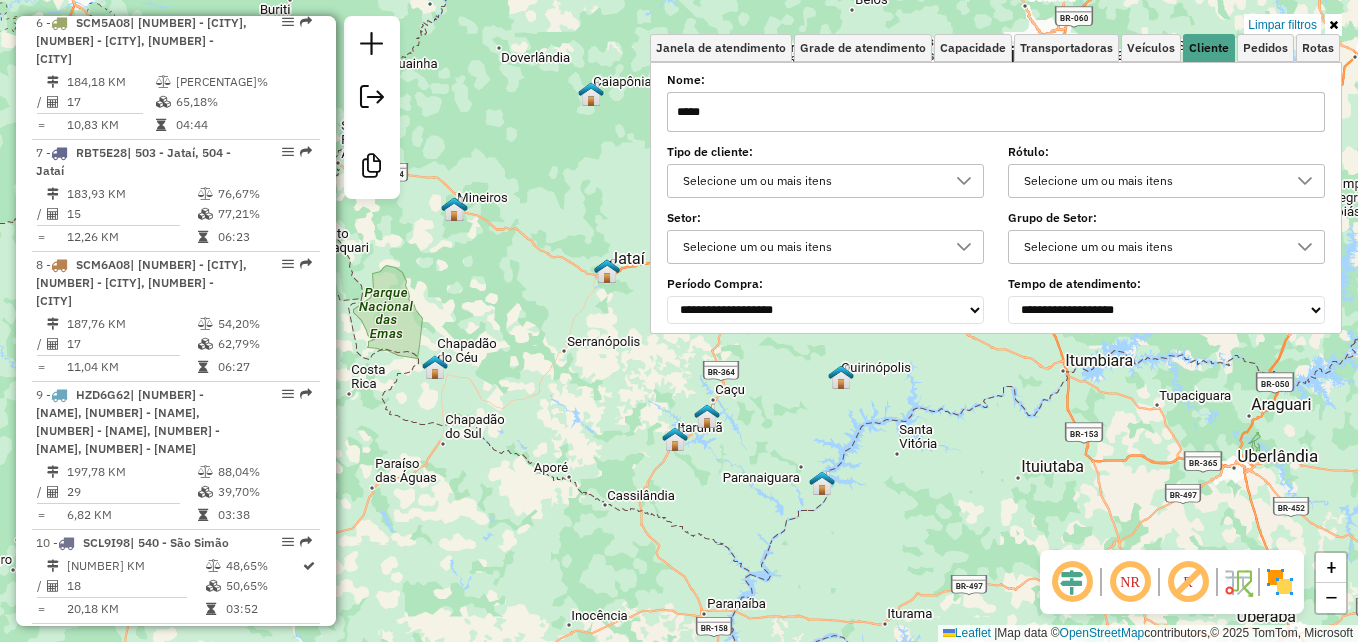 click on "*****" at bounding box center [996, 112] 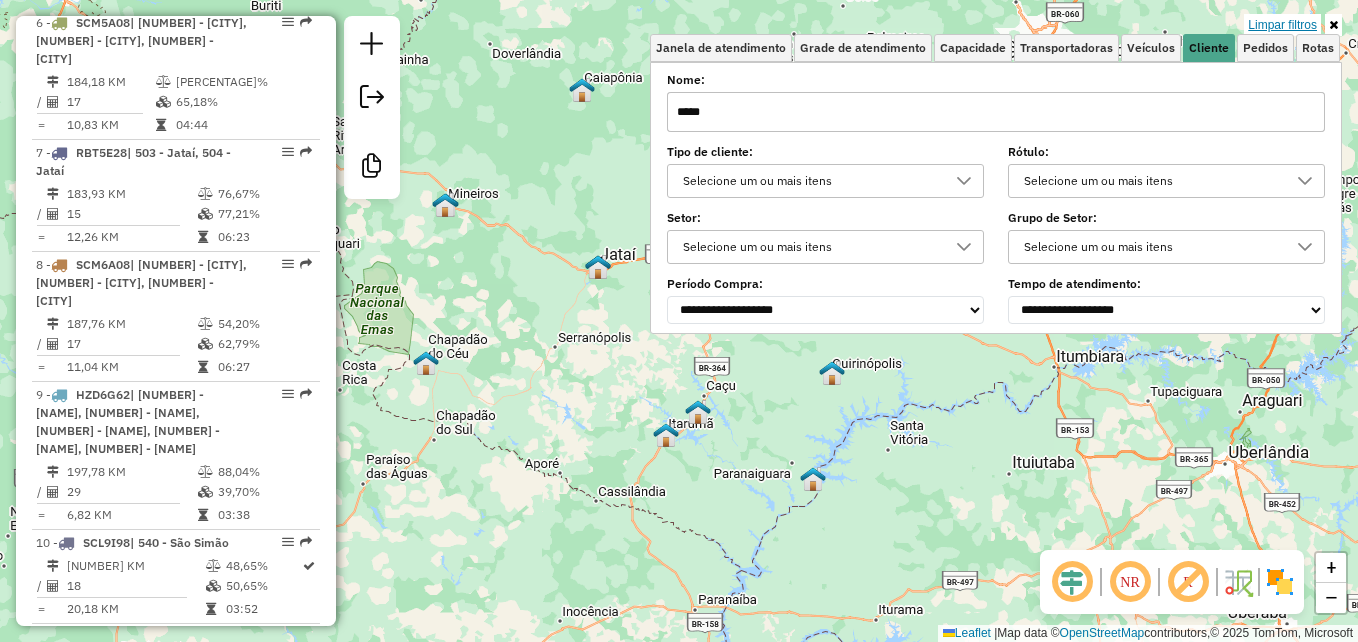 click on "Limpar filtros" at bounding box center [1282, 25] 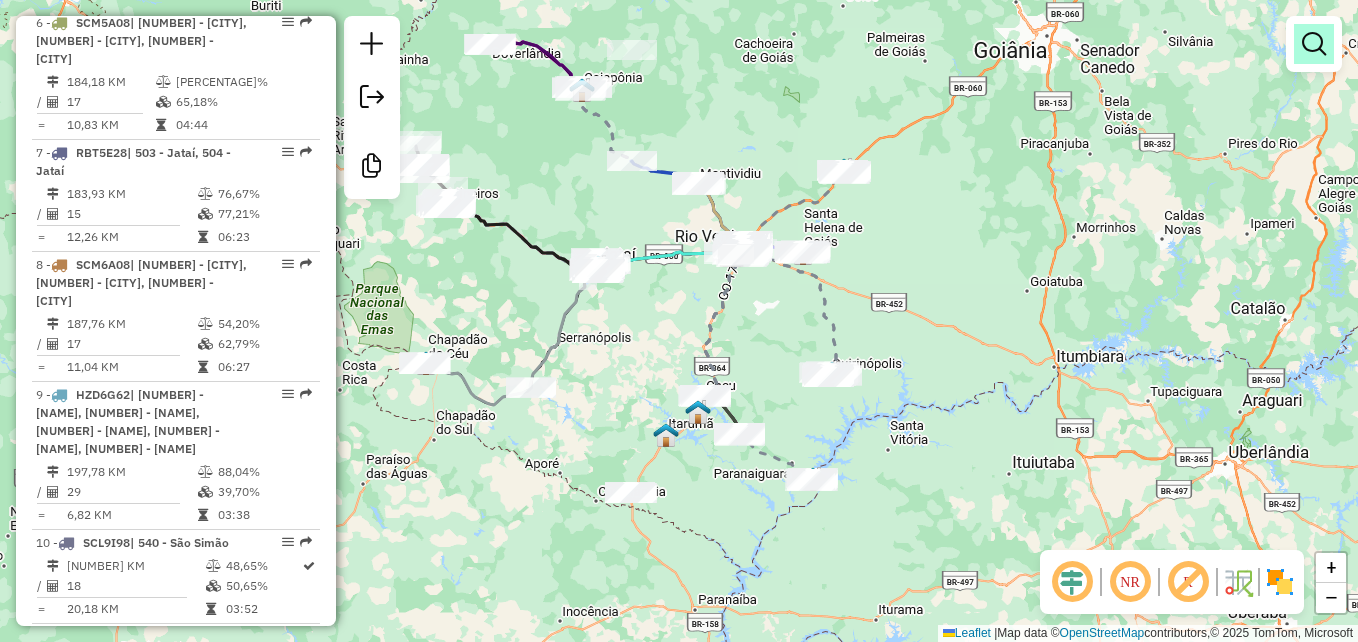 click at bounding box center (1314, 44) 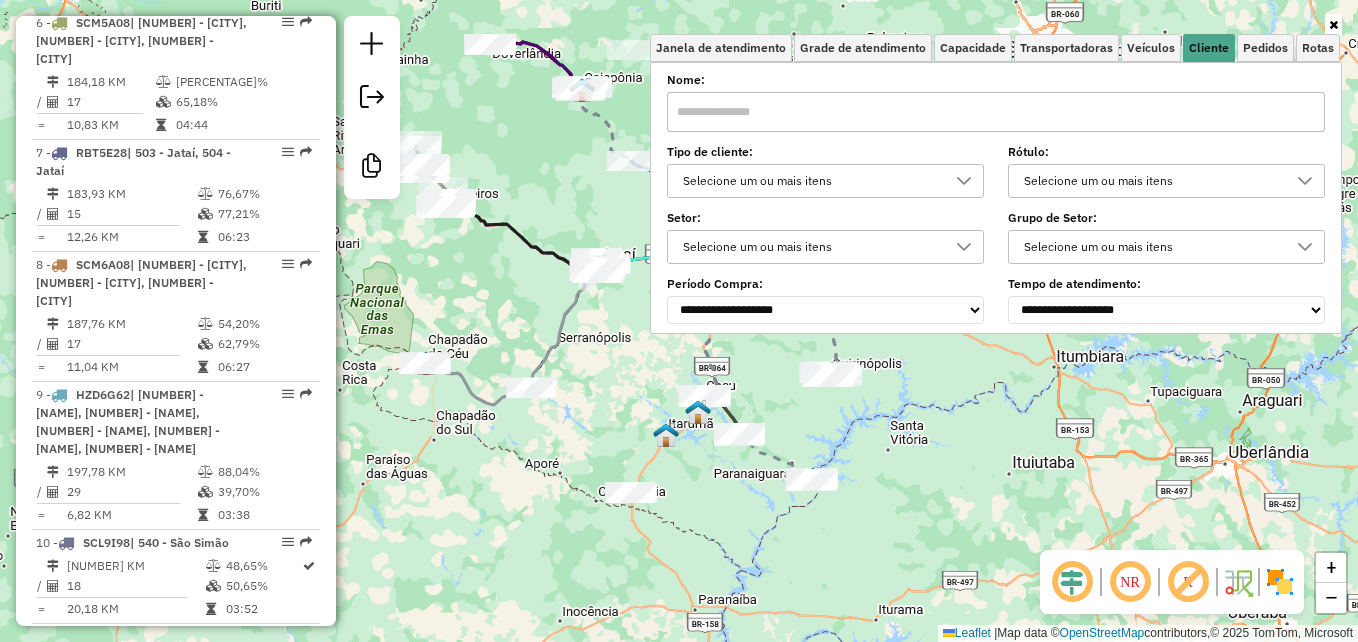 click at bounding box center (996, 112) 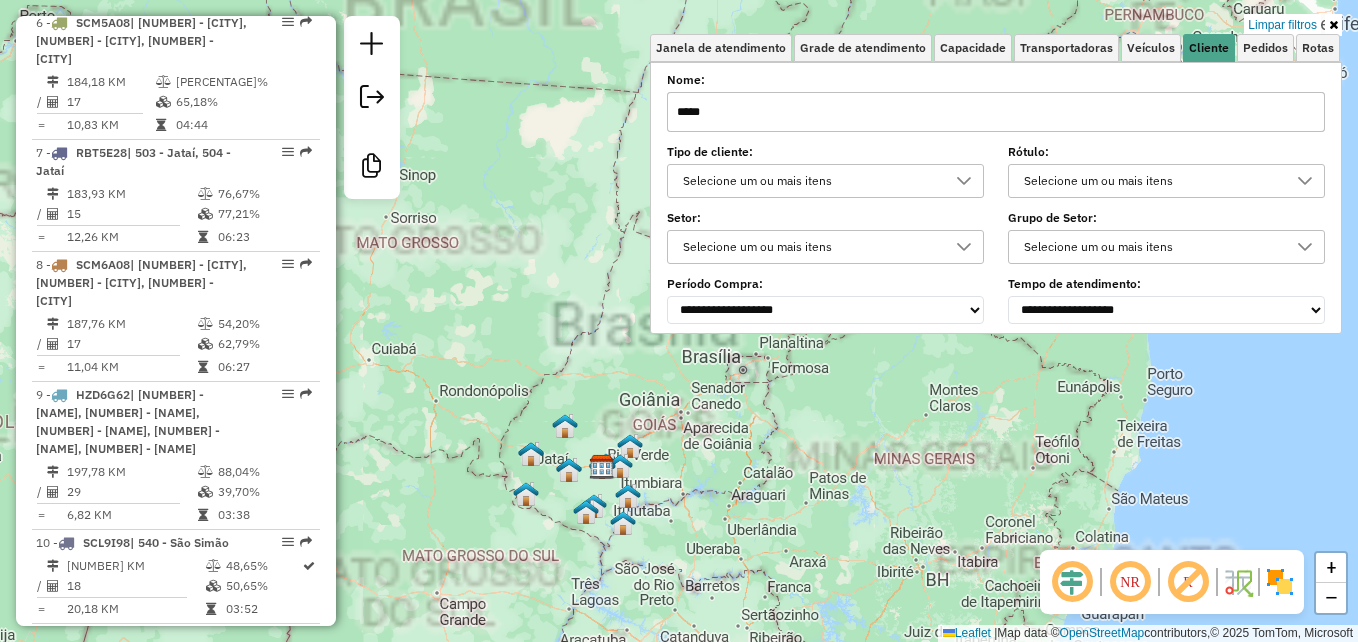 type on "*****" 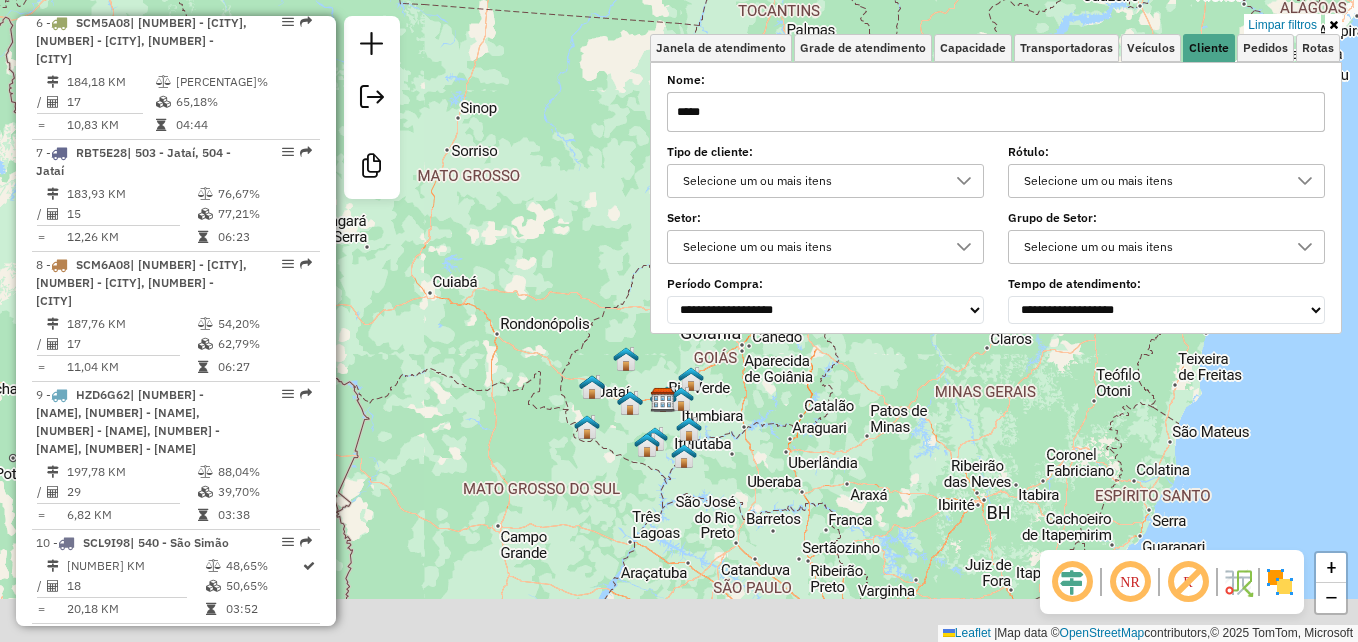 drag, startPoint x: 645, startPoint y: 522, endPoint x: 716, endPoint y: 428, distance: 117.80068 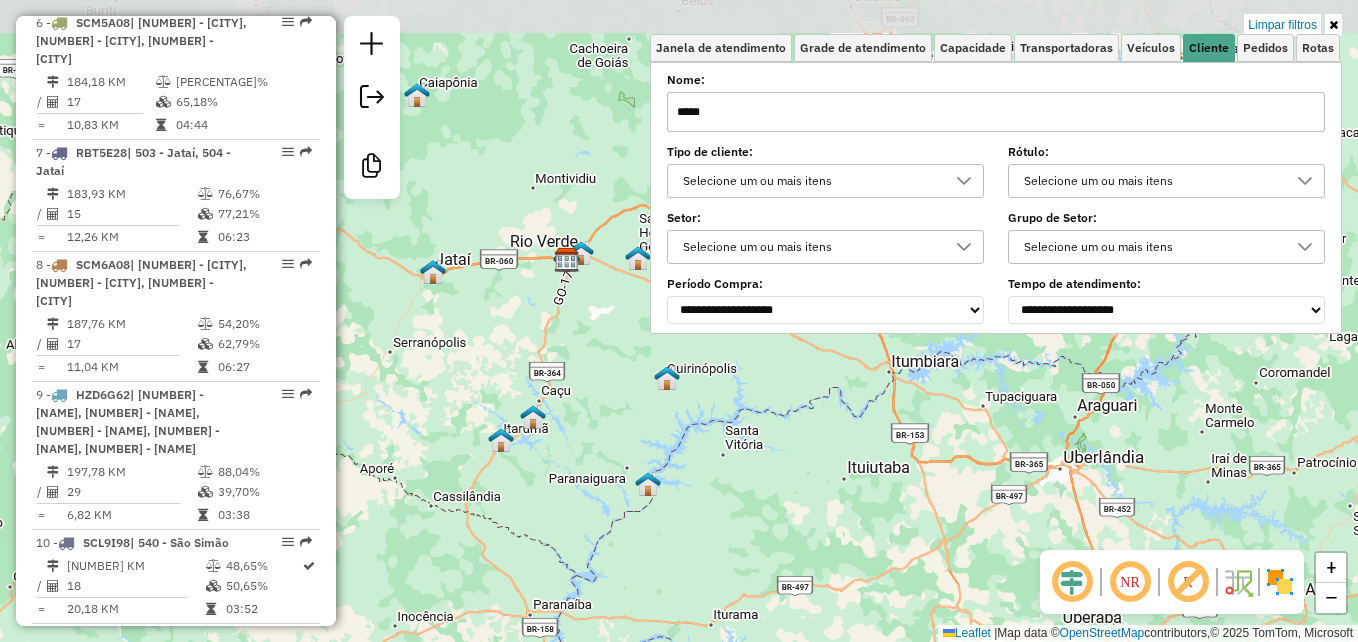 drag, startPoint x: 719, startPoint y: 509, endPoint x: 721, endPoint y: 627, distance: 118.016945 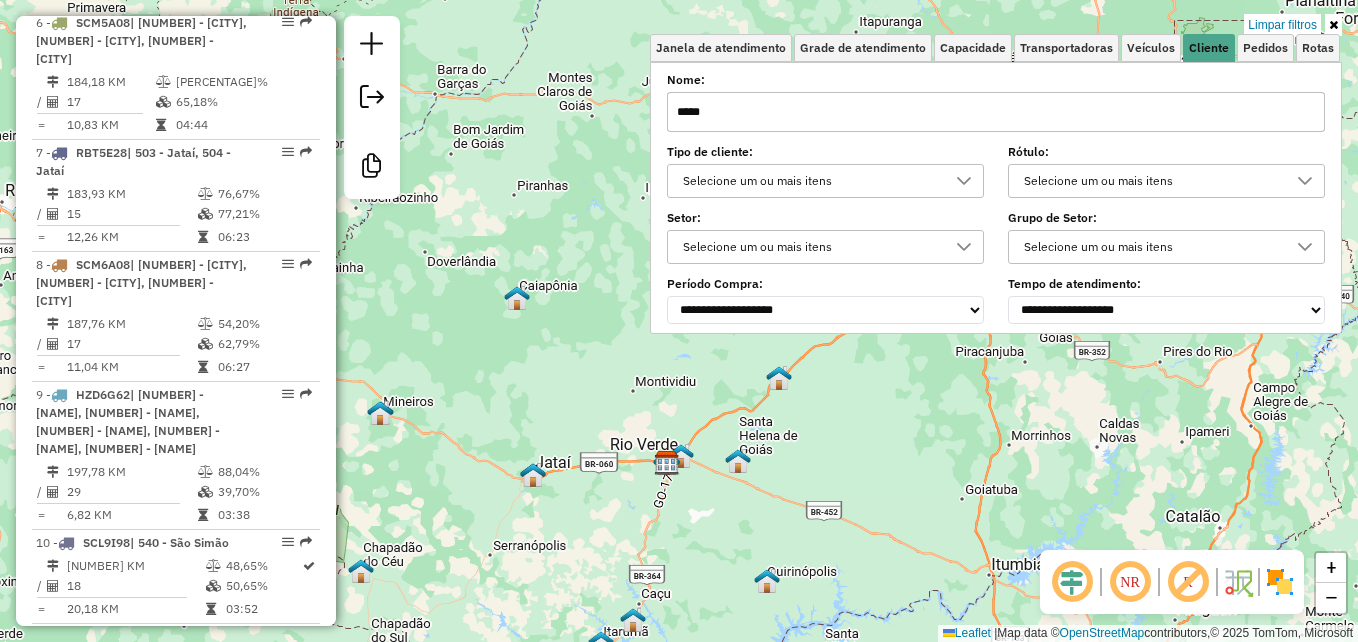 drag, startPoint x: 691, startPoint y: 501, endPoint x: 778, endPoint y: 693, distance: 210.79137 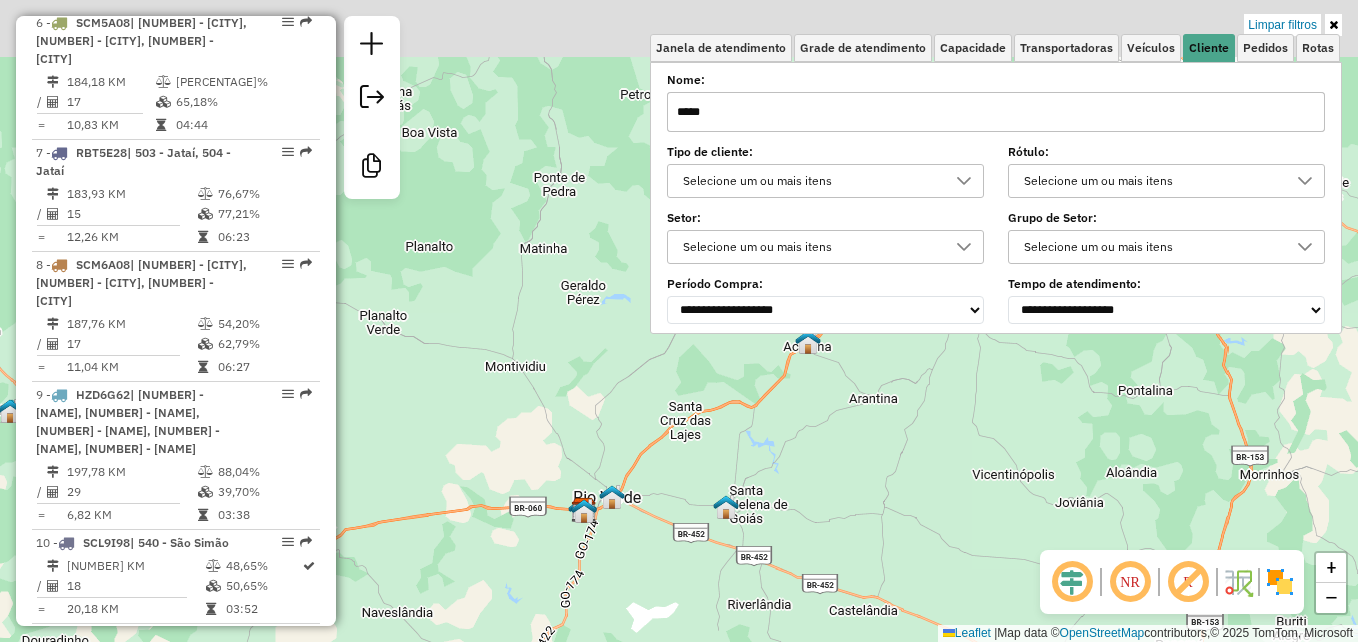 drag, startPoint x: 762, startPoint y: 463, endPoint x: 798, endPoint y: 522, distance: 69.115845 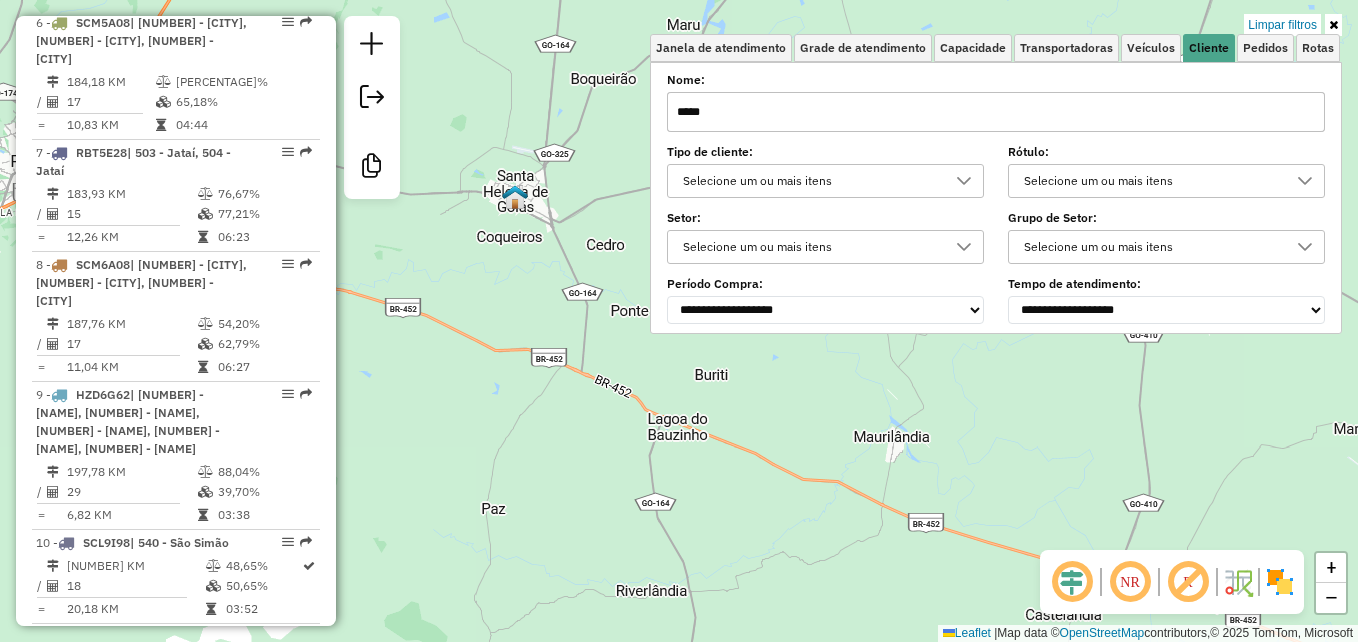 drag, startPoint x: 717, startPoint y: 395, endPoint x: 388, endPoint y: 384, distance: 329.18384 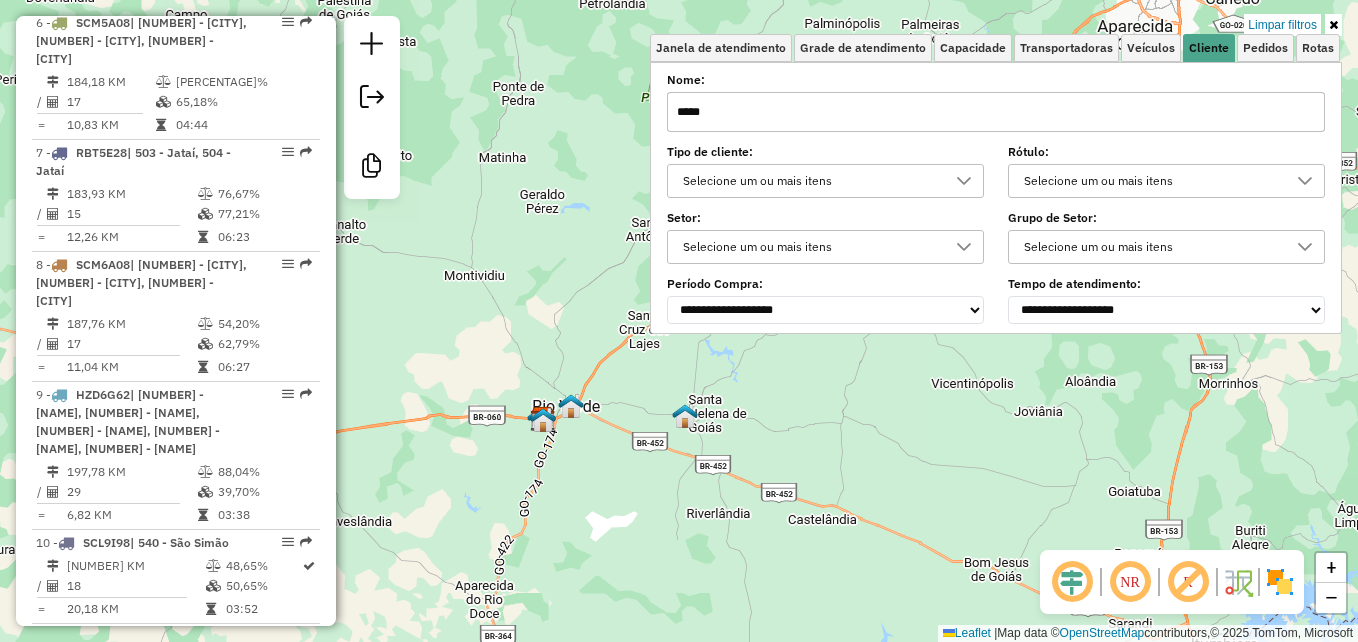 drag, startPoint x: 700, startPoint y: 482, endPoint x: 757, endPoint y: 505, distance: 61.46544 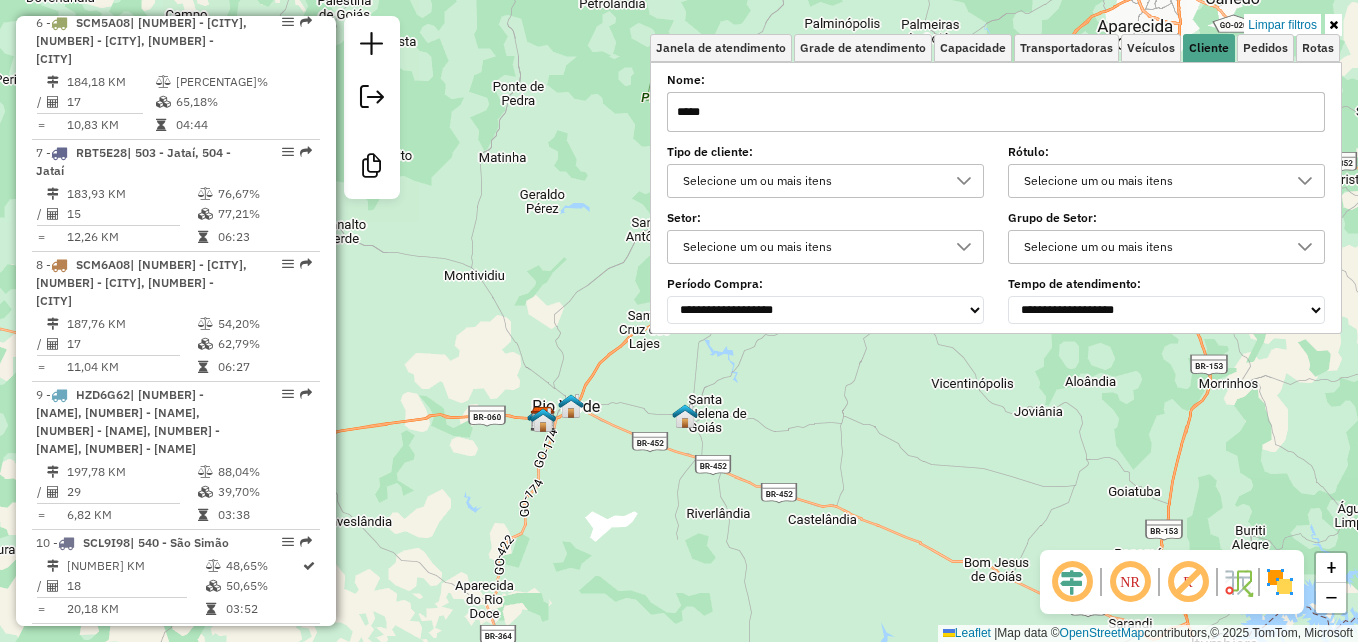 drag, startPoint x: 1313, startPoint y: 17, endPoint x: 1248, endPoint y: 38, distance: 68.30813 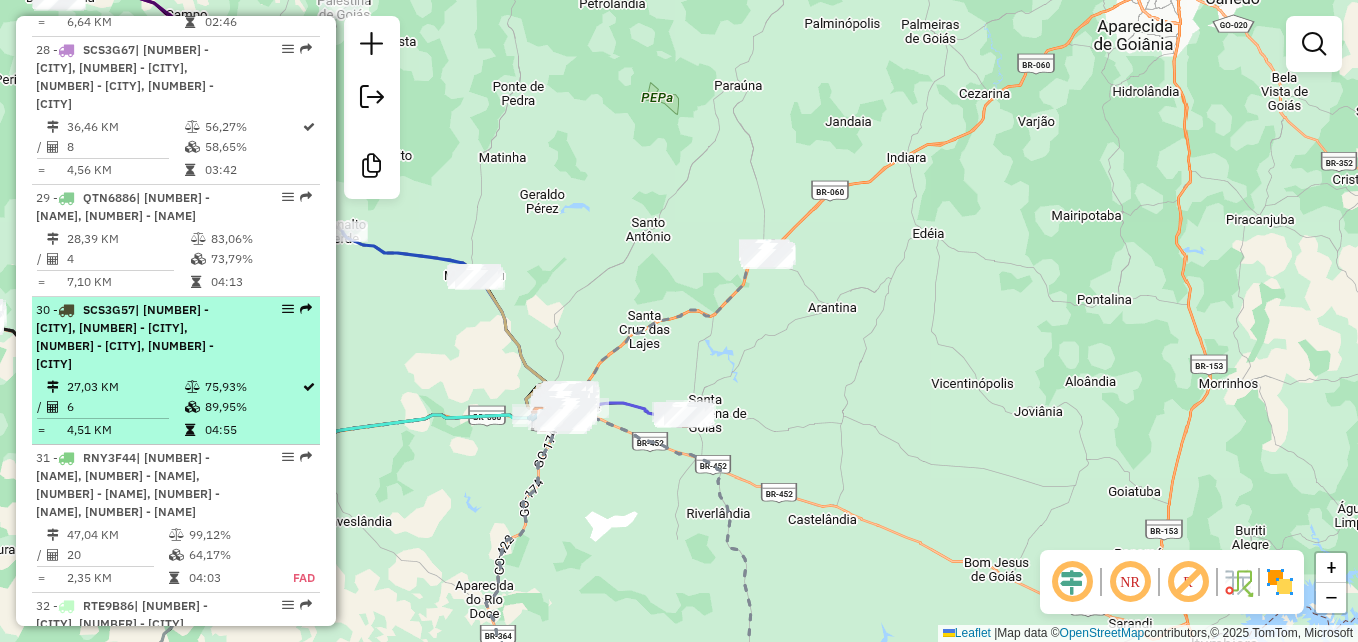 scroll, scrollTop: 3800, scrollLeft: 0, axis: vertical 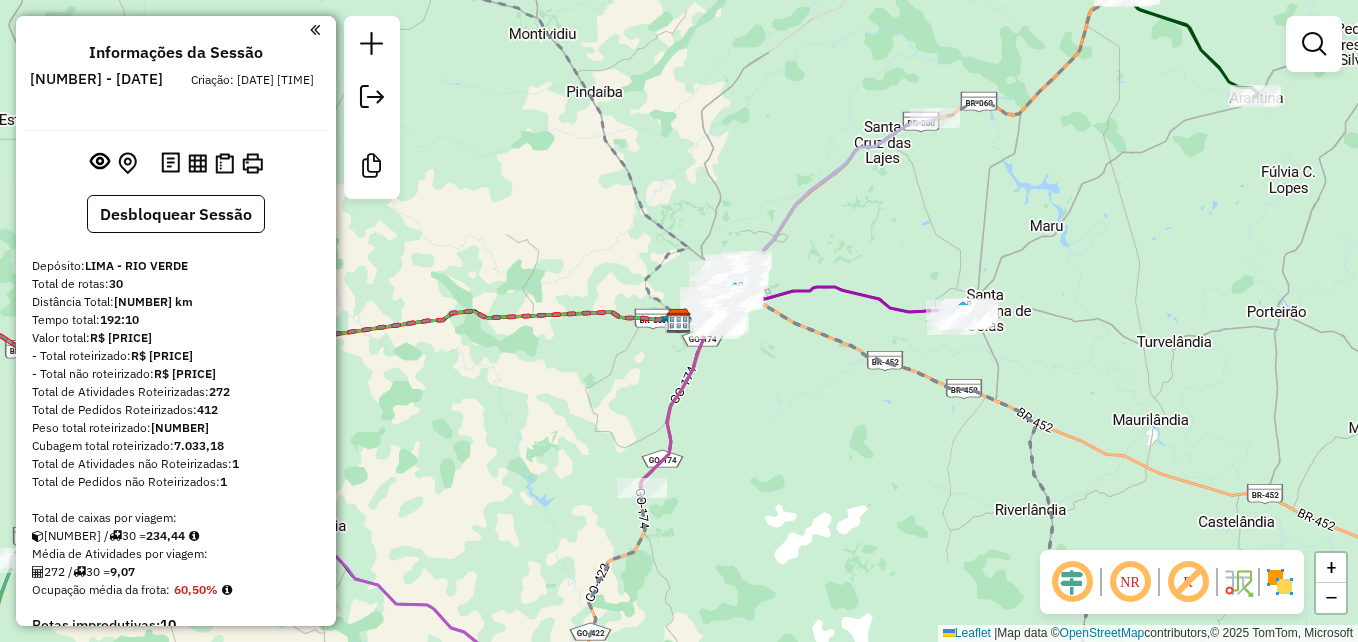 click on "Janela de atendimento Grade de atendimento Capacidade Transportadoras Veículos Cliente Pedidos  Rotas Selecione os dias de semana para filtrar as janelas de atendimento  Seg   Ter   Qua   Qui   Sex   Sáb   Dom  Informe o período da janela de atendimento: De: Até:  Filtrar exatamente a janela do cliente  Considerar janela de atendimento padrão  Selecione os dias de semana para filtrar as grades de atendimento  Seg   Ter   Qua   Qui   Sex   Sáb   Dom   Considerar clientes sem dia de atendimento cadastrado  Clientes fora do dia de atendimento selecionado Filtrar as atividades entre os valores definidos abaixo:  Peso mínimo:   Peso máximo:   Cubagem mínima:   Cubagem máxima:   De:   Até:  Filtrar as atividades entre o tempo de atendimento definido abaixo:  De:   Até:   Considerar capacidade total dos clientes não roteirizados Transportadora: Selecione um ou mais itens Tipo de veículo: Selecione um ou mais itens Veículo: Selecione um ou mais itens Motorista: Selecione um ou mais itens Nome: Rótulo:" 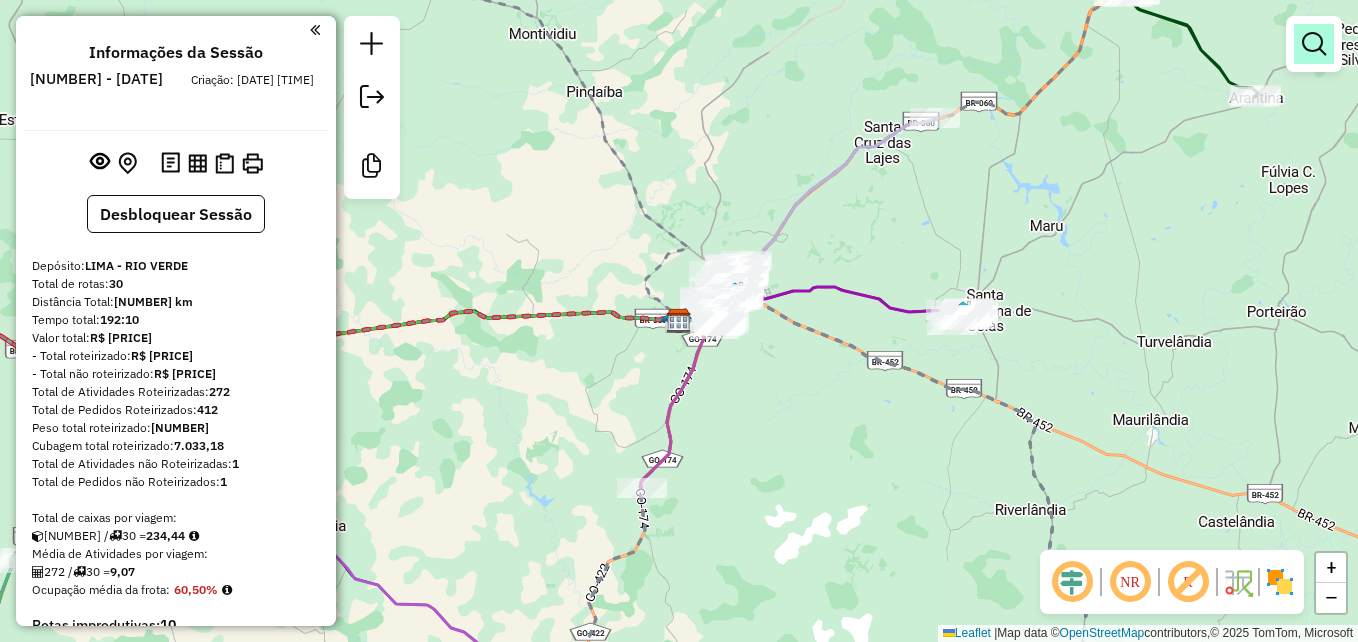 click at bounding box center [1314, 44] 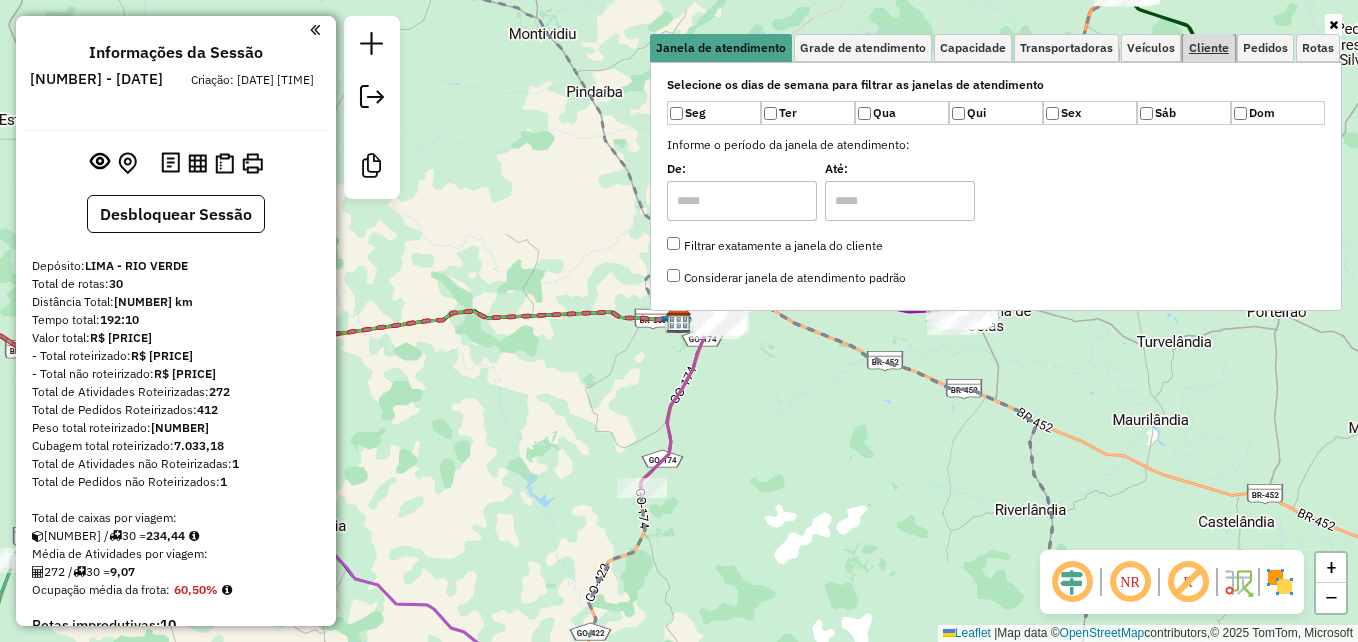 click on "Cliente" at bounding box center (1209, 48) 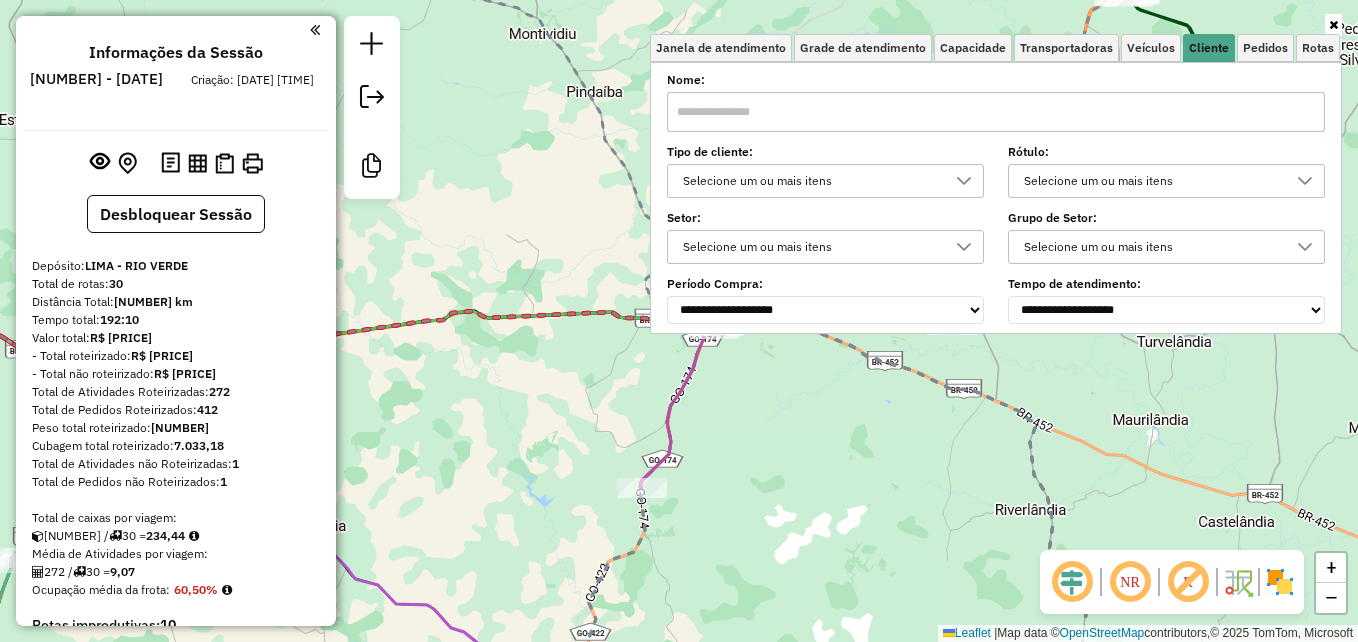 click at bounding box center [996, 112] 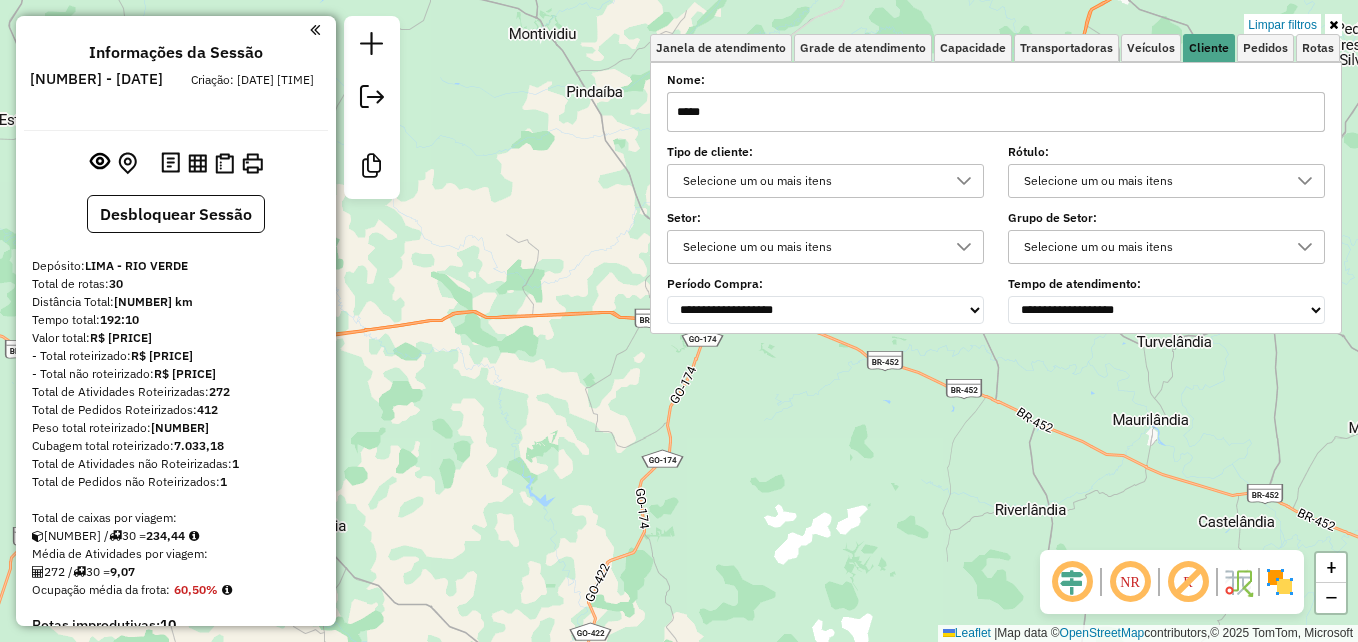 type on "*****" 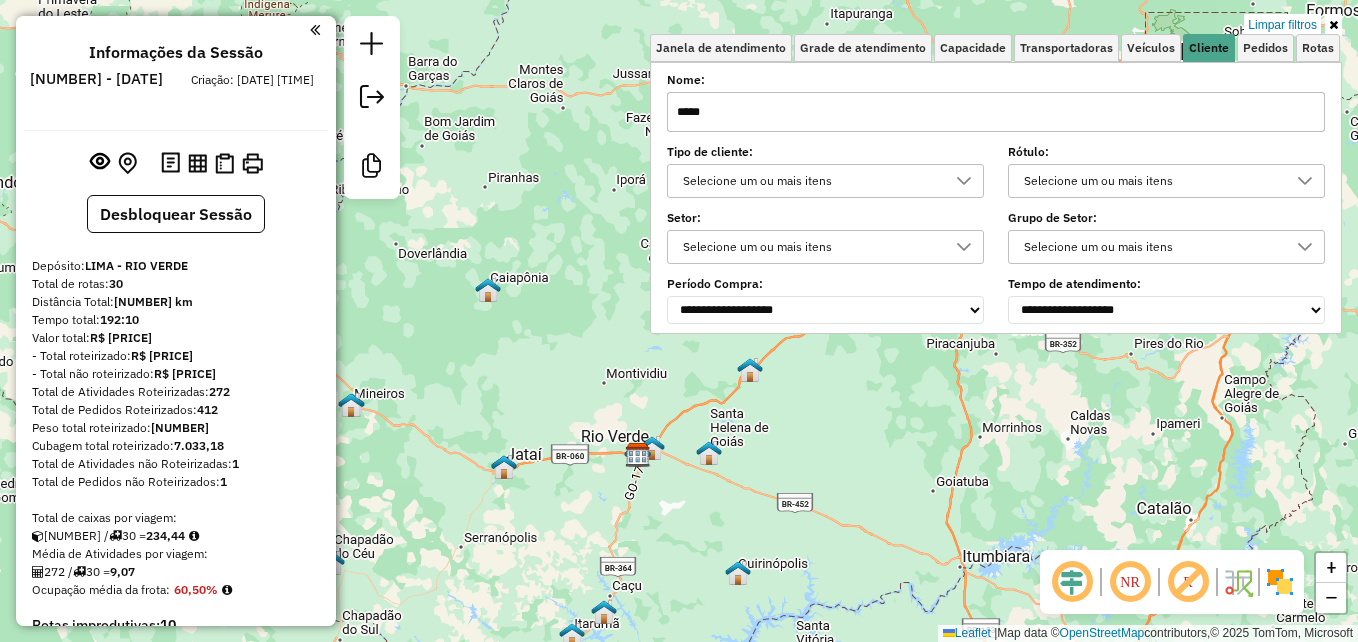 drag, startPoint x: 879, startPoint y: 442, endPoint x: 789, endPoint y: 489, distance: 101.53325 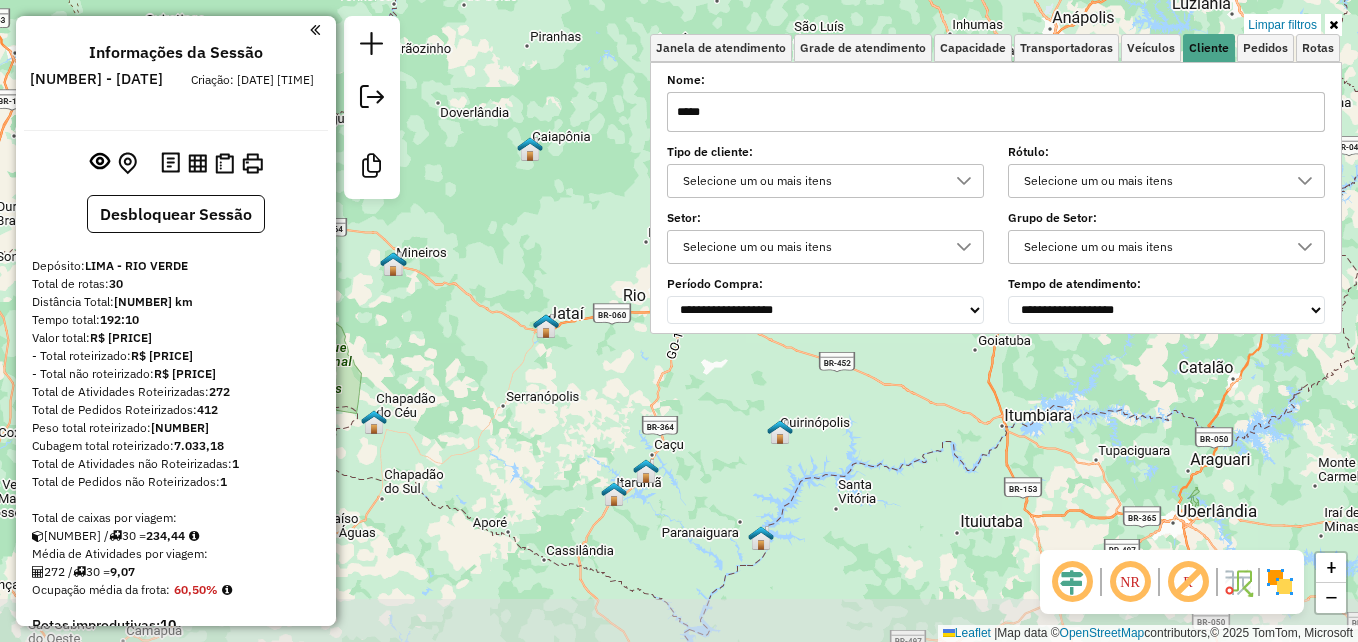 drag, startPoint x: 798, startPoint y: 499, endPoint x: 844, endPoint y: 360, distance: 146.4138 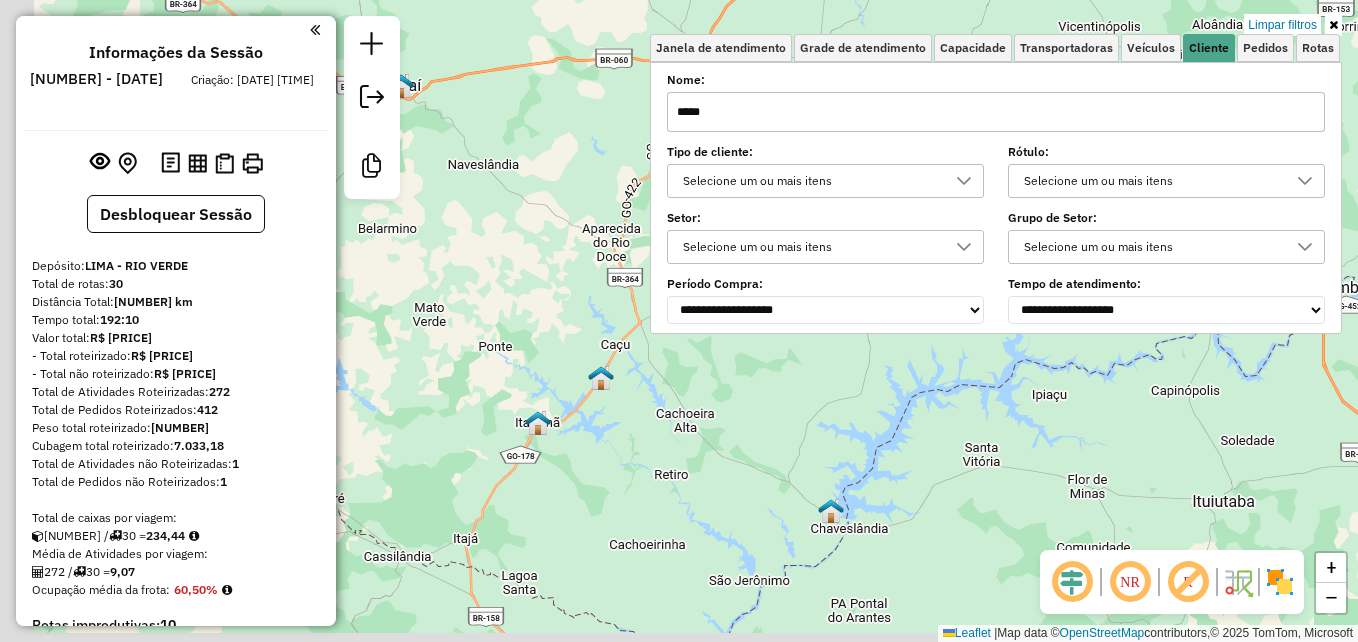 drag, startPoint x: 779, startPoint y: 480, endPoint x: 929, endPoint y: 411, distance: 165.10905 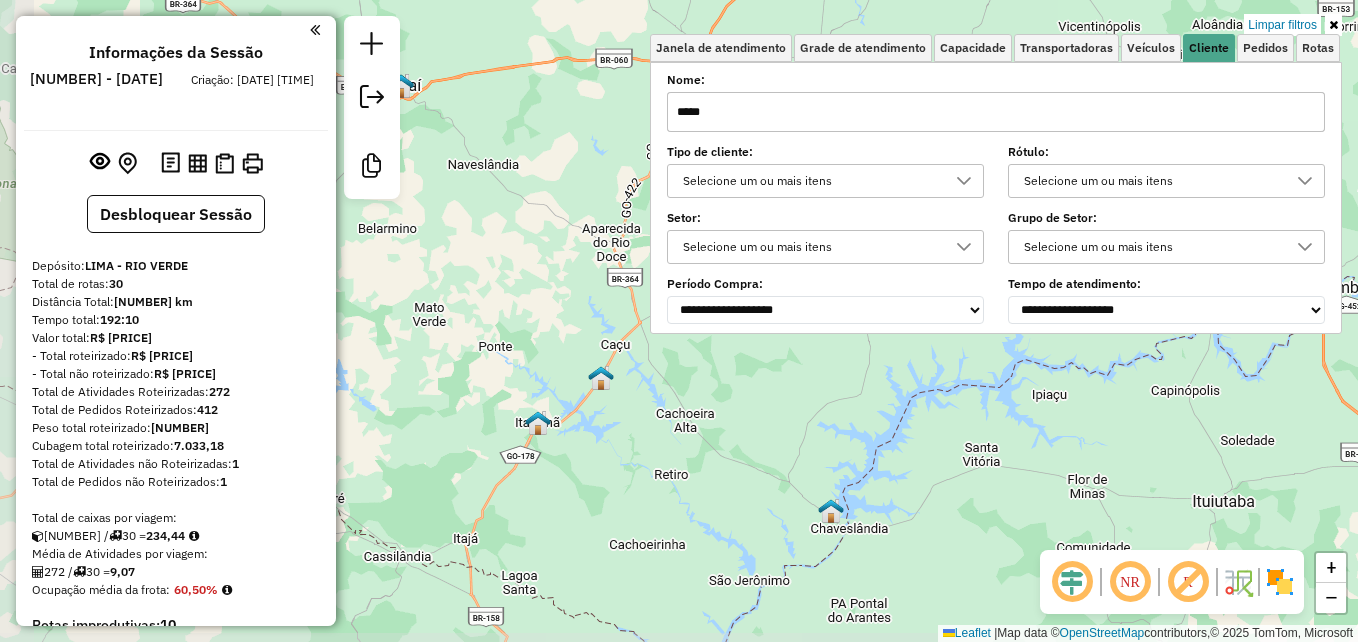click on "Limpar filtros Janela de atendimento Grade de atendimento Capacidade Transportadoras Veículos Cliente Pedidos  Rotas Selecione os dias de semana para filtrar as janelas de atendimento  Seg   Ter   Qua   Qui   Sex   Sáb   Dom  Informe o período da janela de atendimento: De: Até:  Filtrar exatamente a janela do cliente  Considerar janela de atendimento padrão  Selecione os dias de semana para filtrar as grades de atendimento  Seg   Ter   Qua   Qui   Sex   Sáb   Dom   Considerar clientes sem dia de atendimento cadastrado  Clientes fora do dia de atendimento selecionado Filtrar as atividades entre os valores definidos abaixo:  Peso mínimo:   Peso máximo:   Cubagem mínima:   Cubagem máxima:   De:   Até:  Filtrar as atividades entre o tempo de atendimento definido abaixo:  De:   Até:   Considerar capacidade total dos clientes não roteirizados Transportadora: Selecione um ou mais itens Tipo de veículo: Selecione um ou mais itens Veículo: Selecione um ou mais itens Motorista: Selecione um ou mais itens" 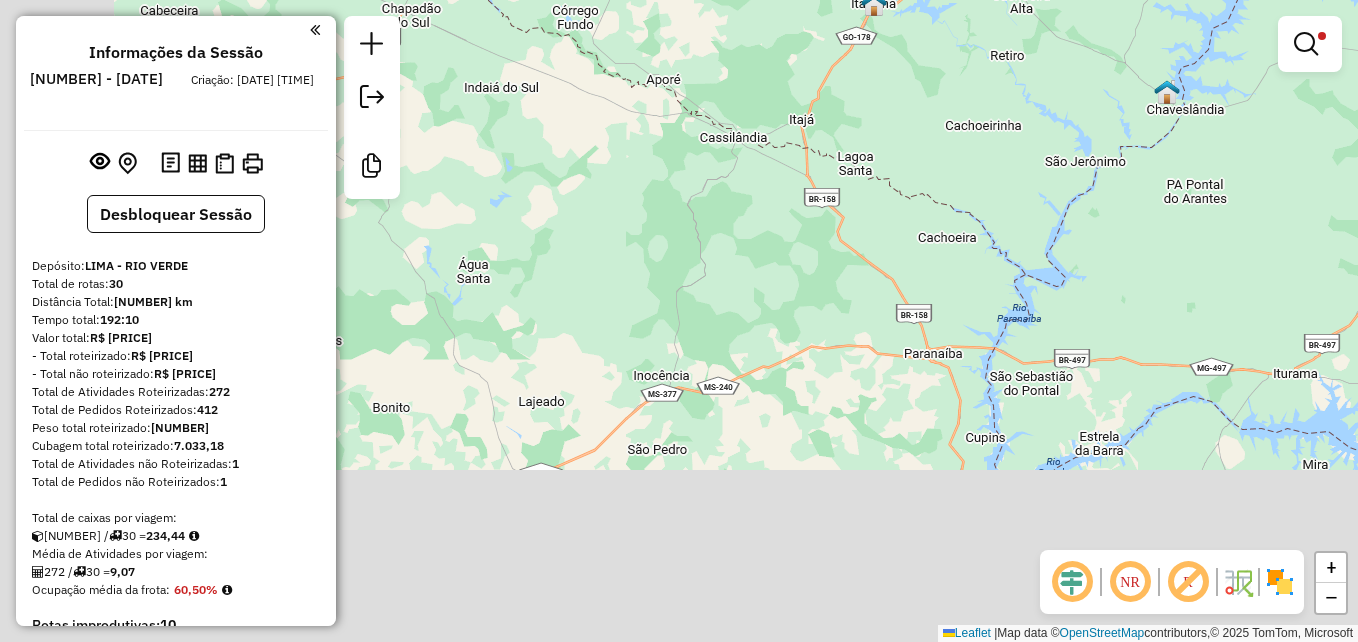 drag, startPoint x: 870, startPoint y: 424, endPoint x: 1206, endPoint y: 5, distance: 537.0819 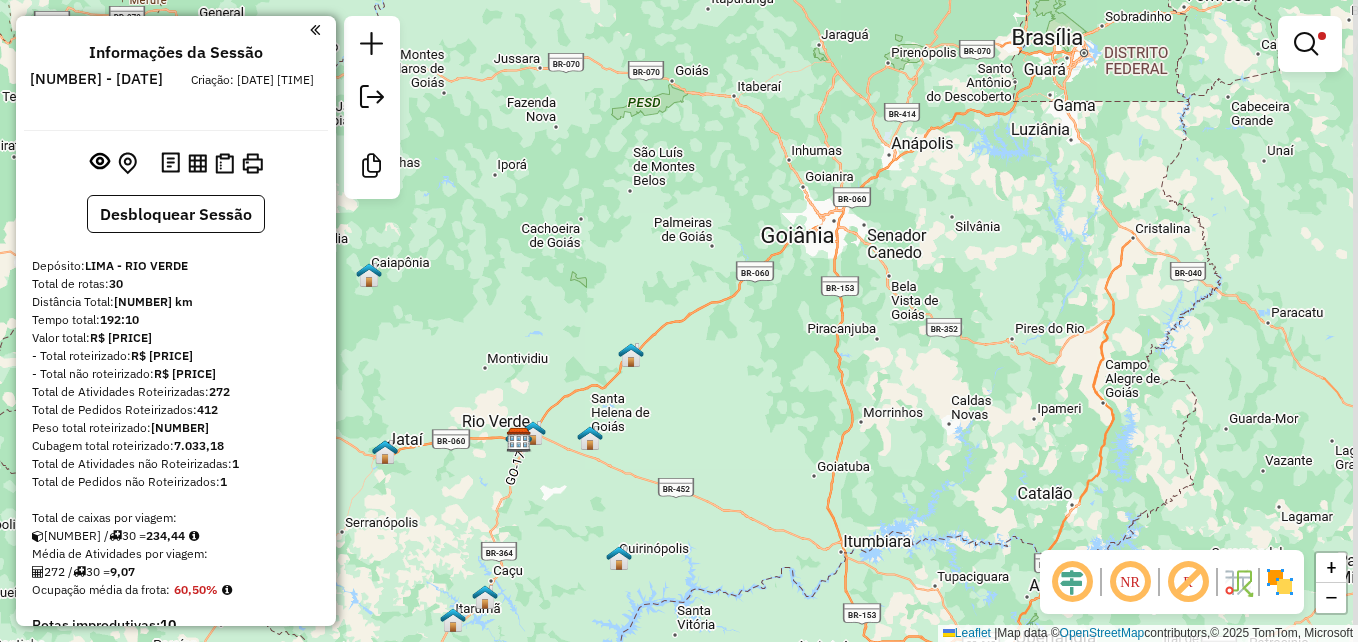 drag, startPoint x: 1206, startPoint y: 5, endPoint x: 621, endPoint y: 623, distance: 850.9694 